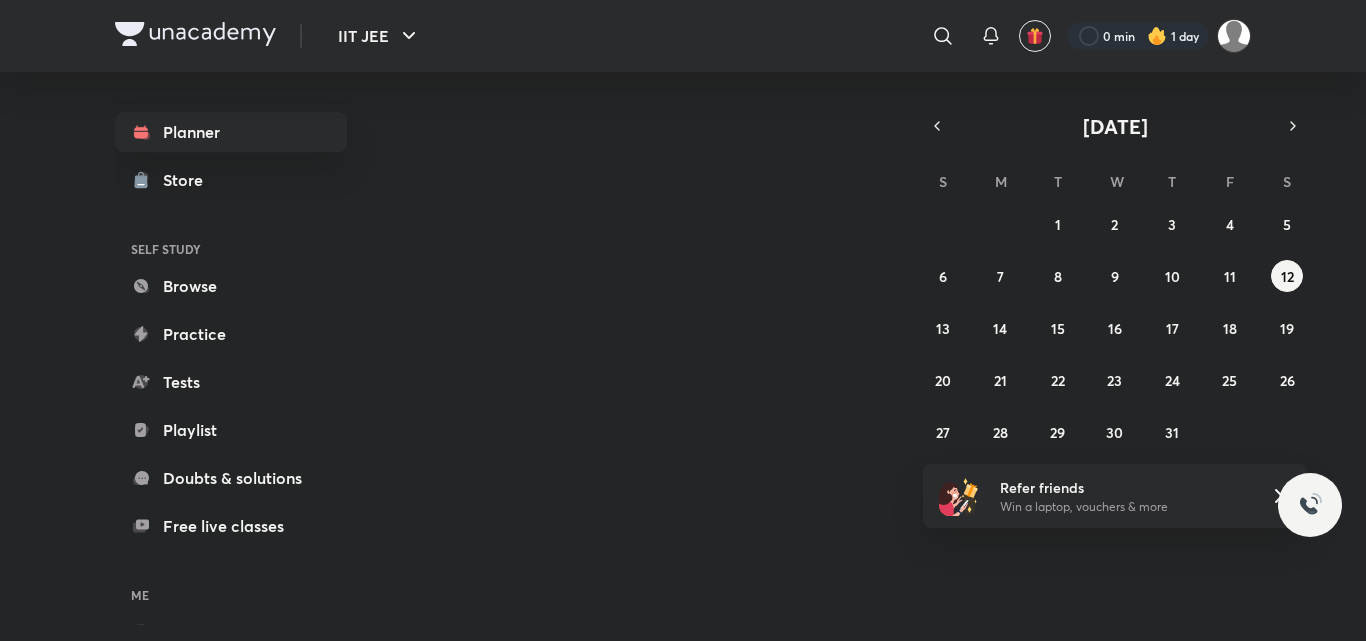 scroll, scrollTop: 0, scrollLeft: 0, axis: both 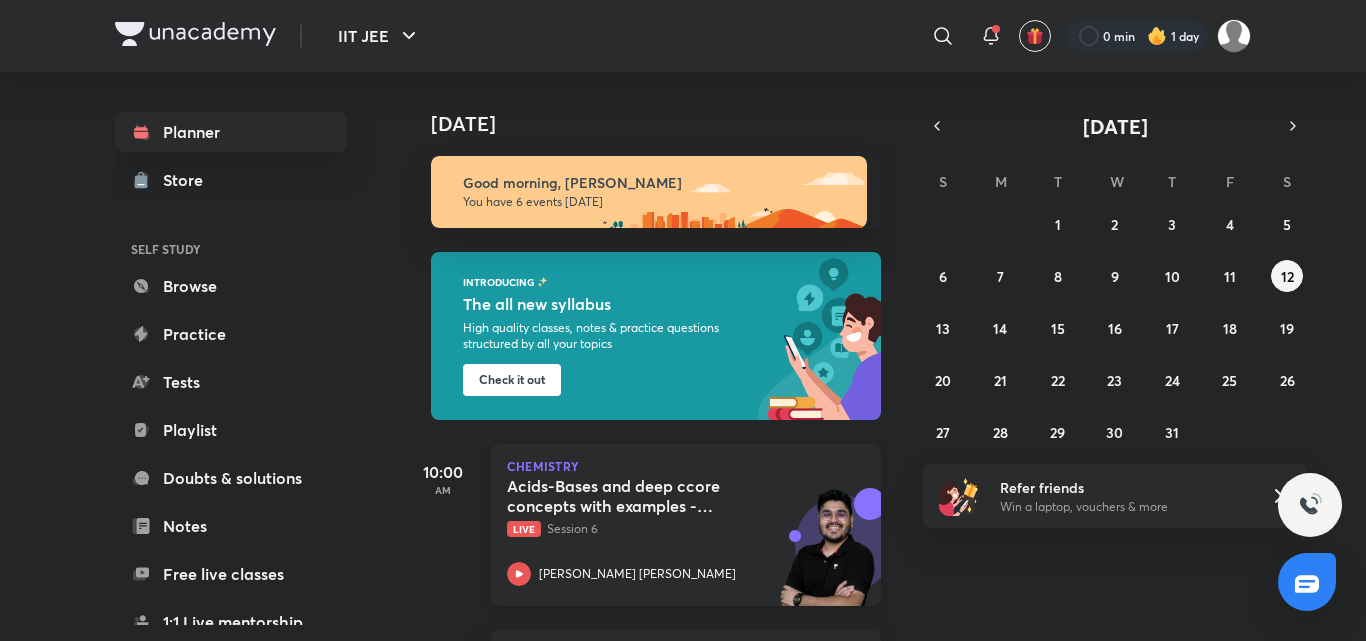 click on "[PERSON_NAME] [PERSON_NAME]" at bounding box center (664, 574) 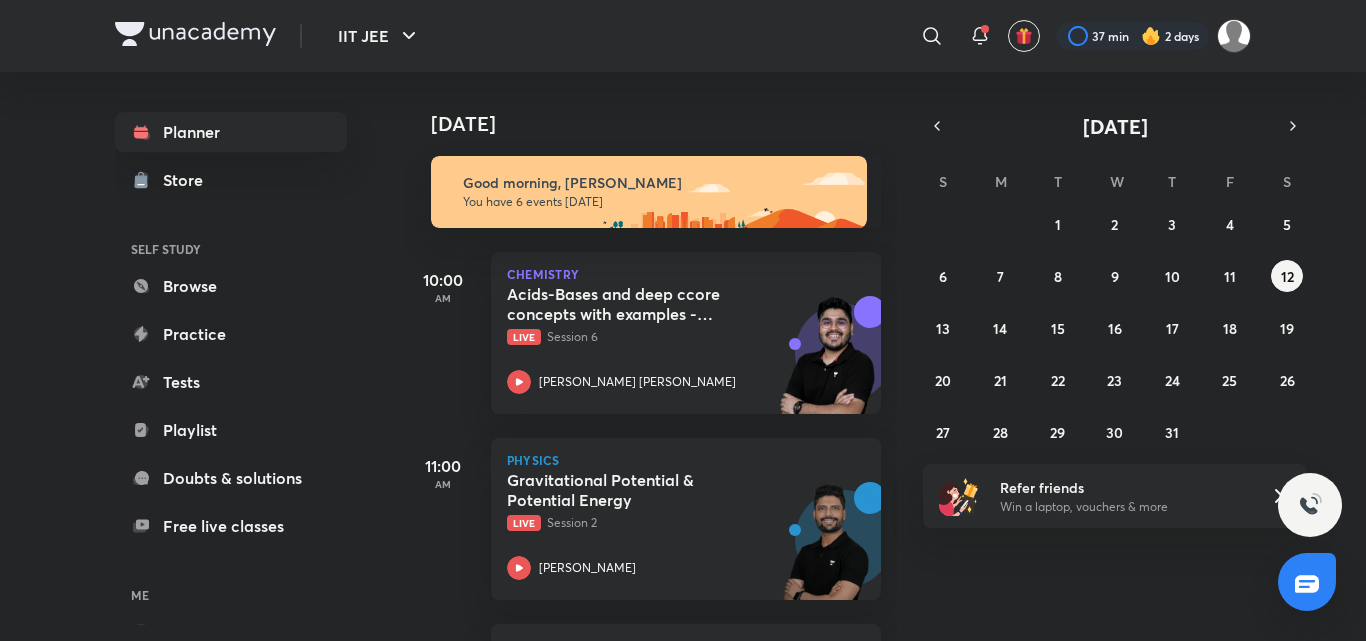 scroll, scrollTop: 0, scrollLeft: 0, axis: both 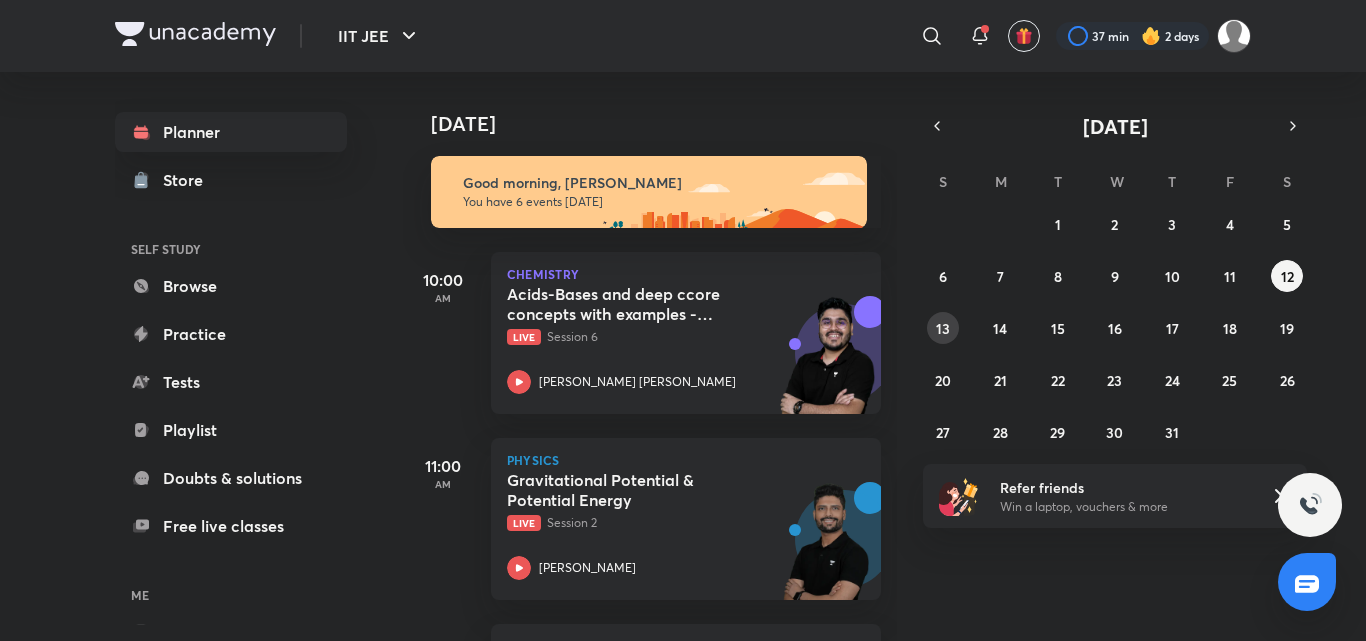 click on "13" at bounding box center (943, 328) 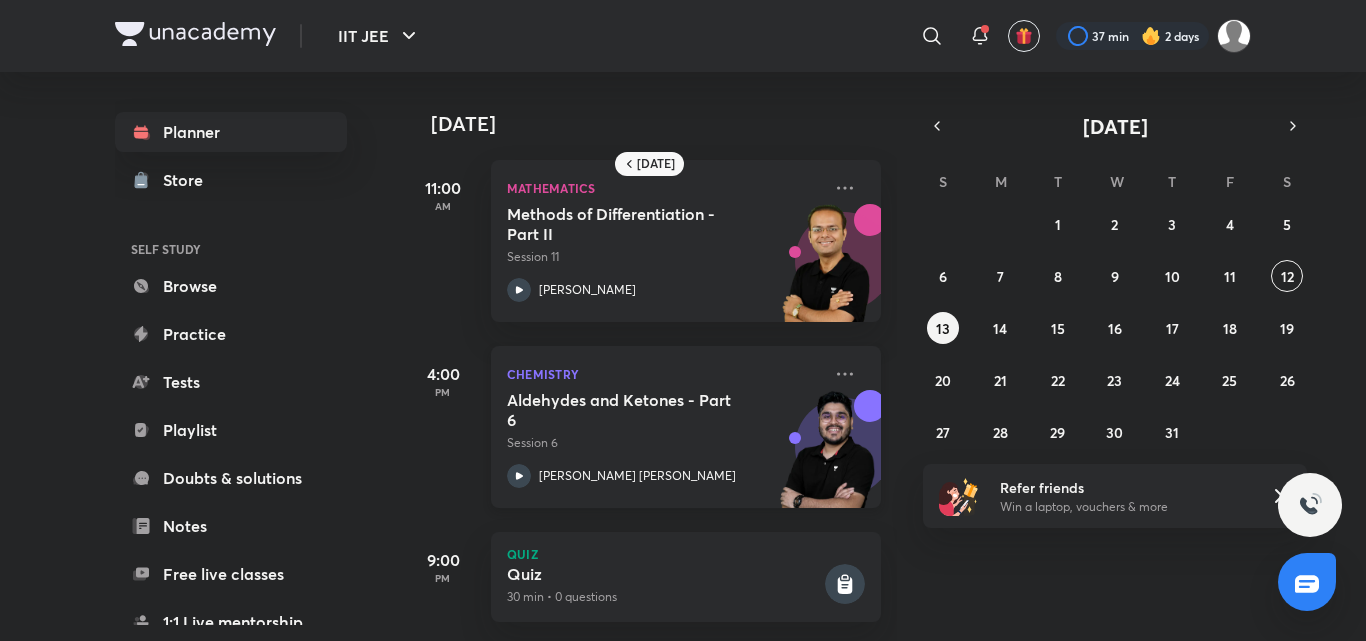 scroll, scrollTop: 30, scrollLeft: 0, axis: vertical 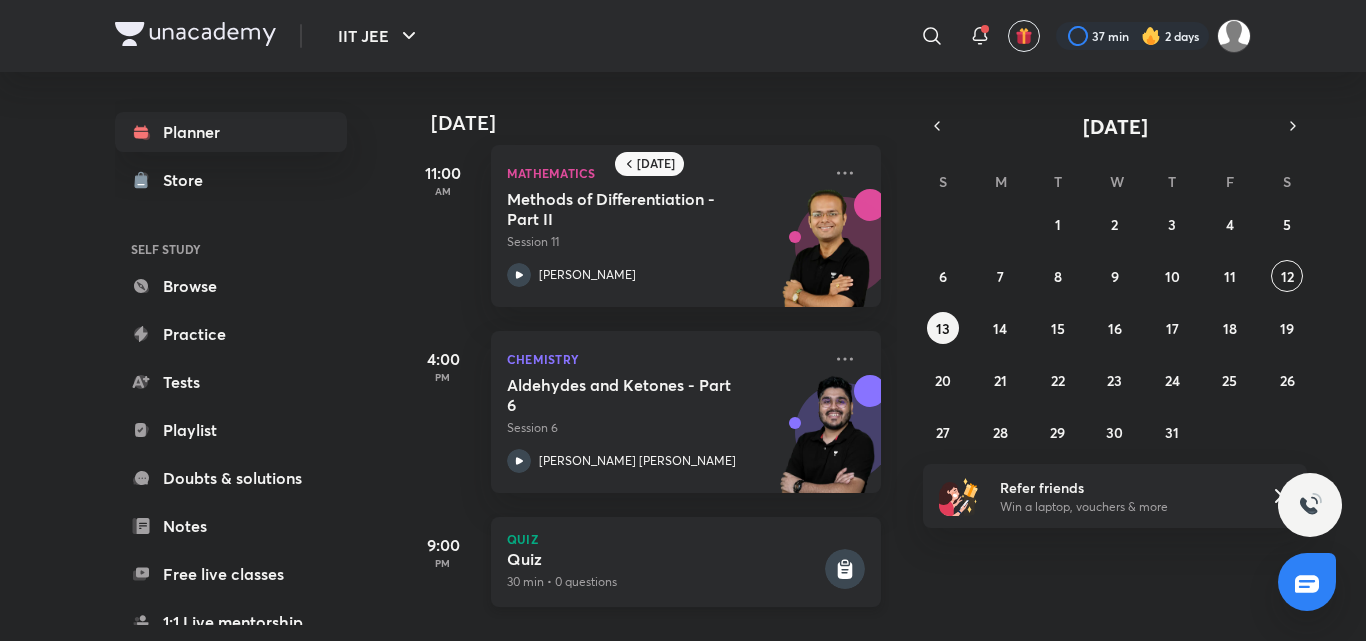 click on "Quiz Quiz 30 min • 0 questions" at bounding box center (686, 562) 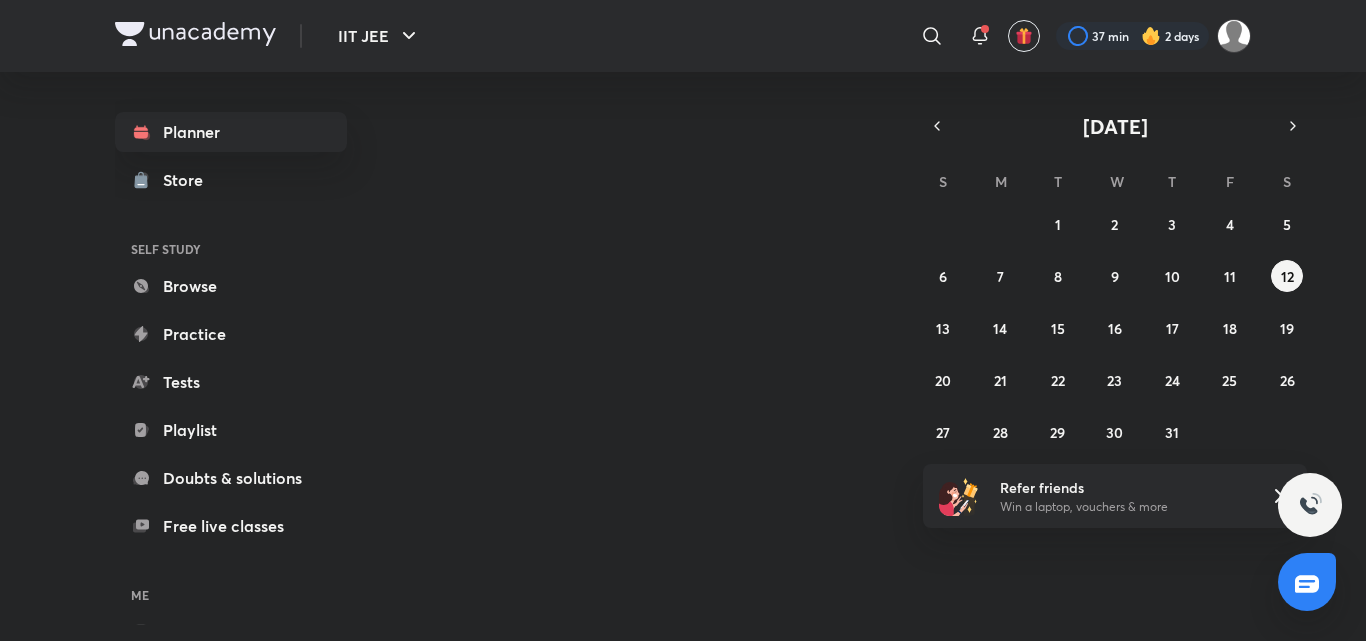 scroll, scrollTop: 0, scrollLeft: 0, axis: both 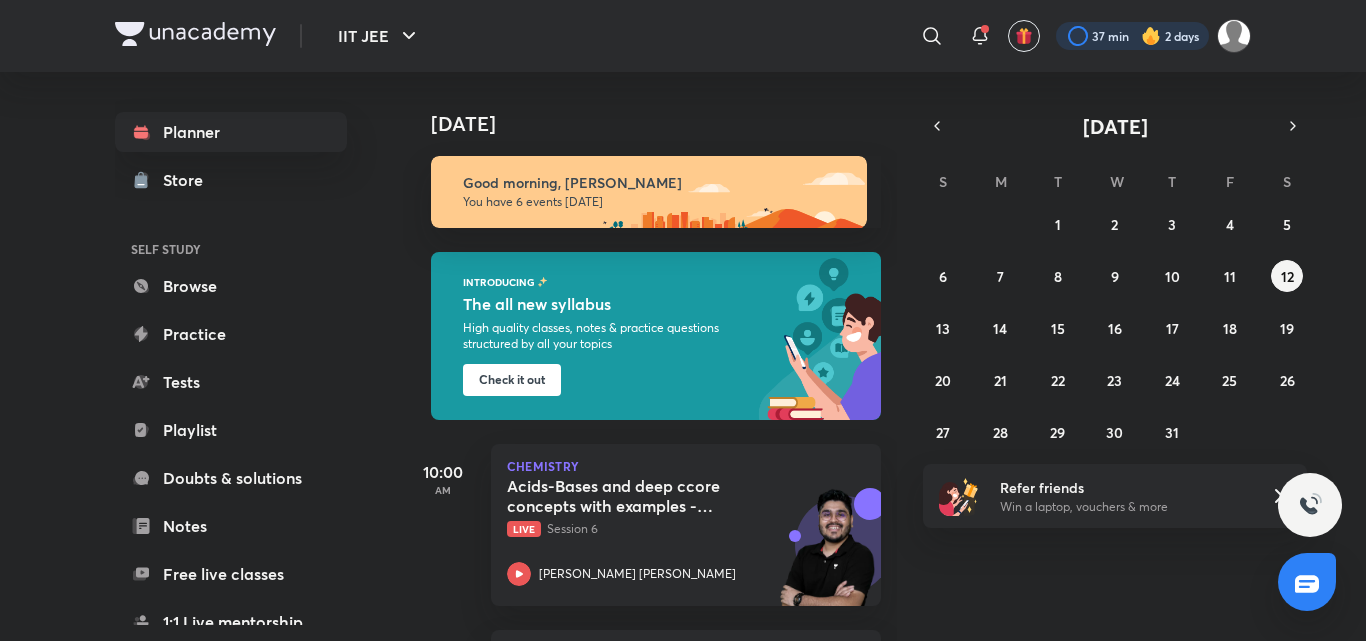 click at bounding box center (1132, 36) 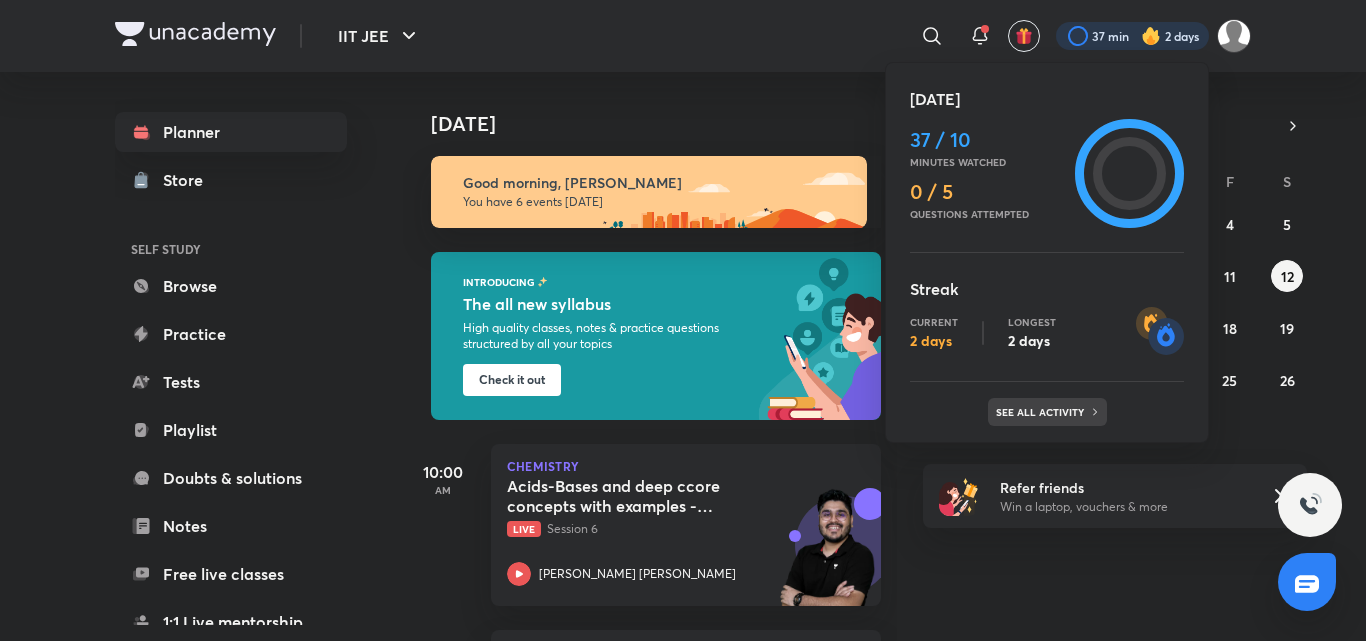 click on "See all activity" at bounding box center (1042, 412) 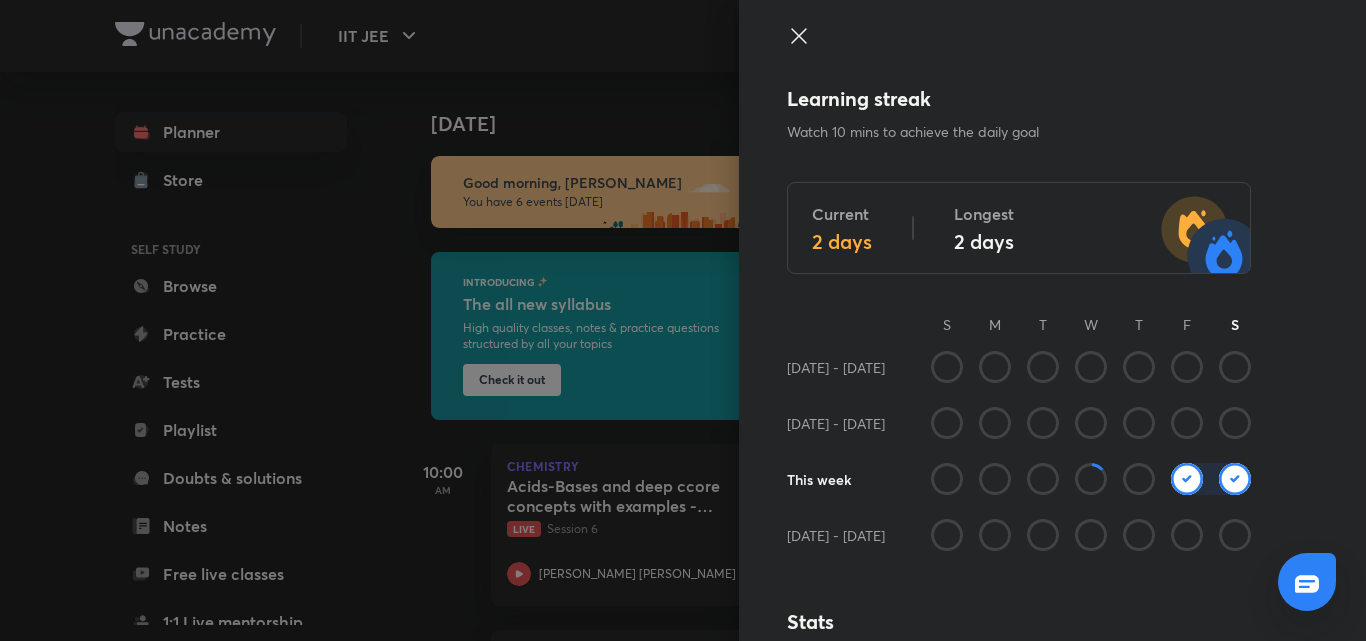 click 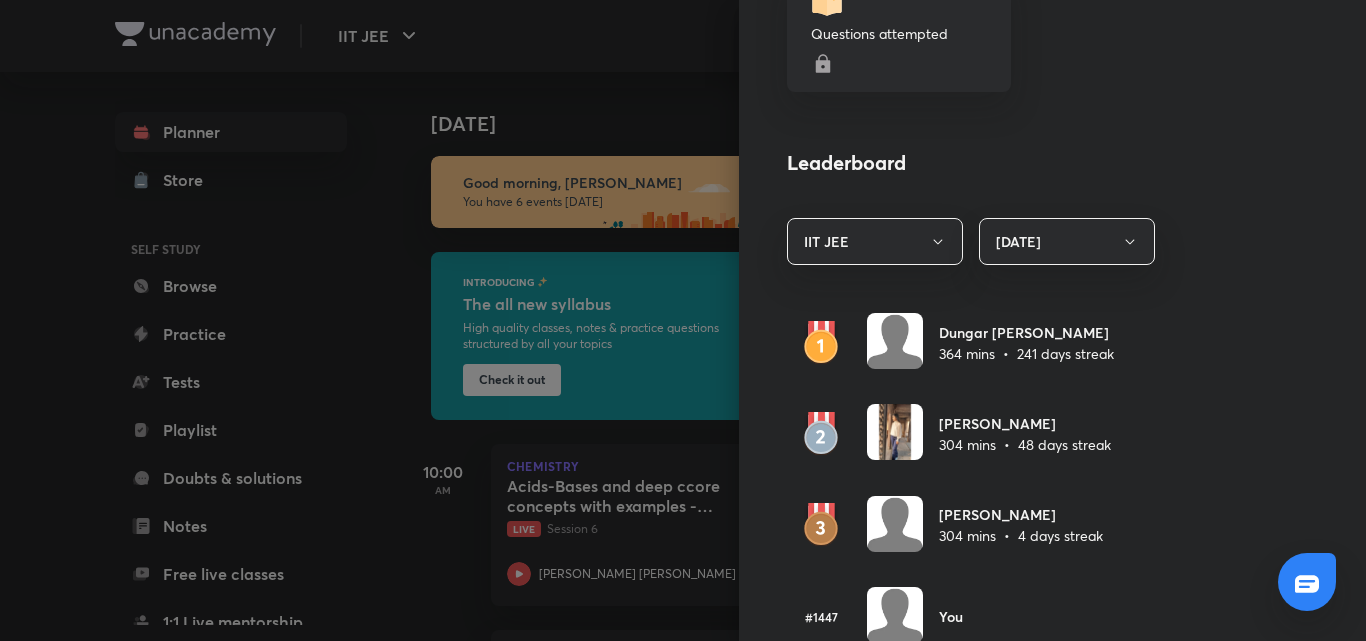 scroll, scrollTop: 0, scrollLeft: 0, axis: both 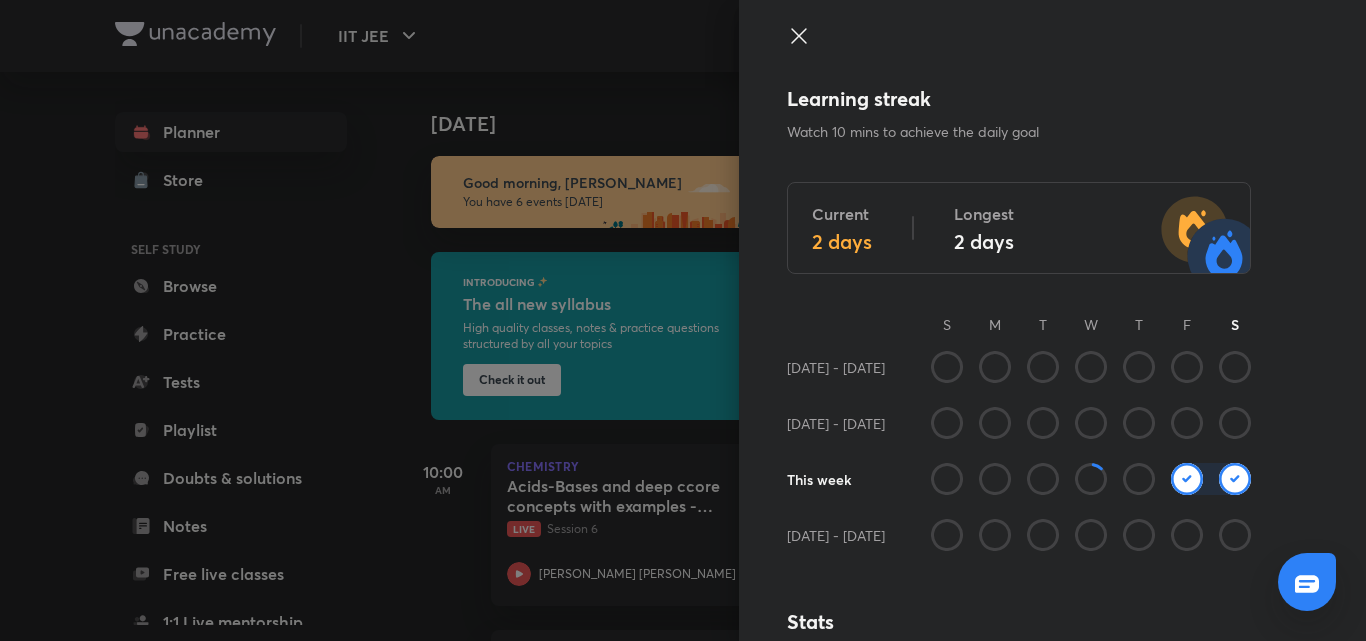 click at bounding box center [683, 320] 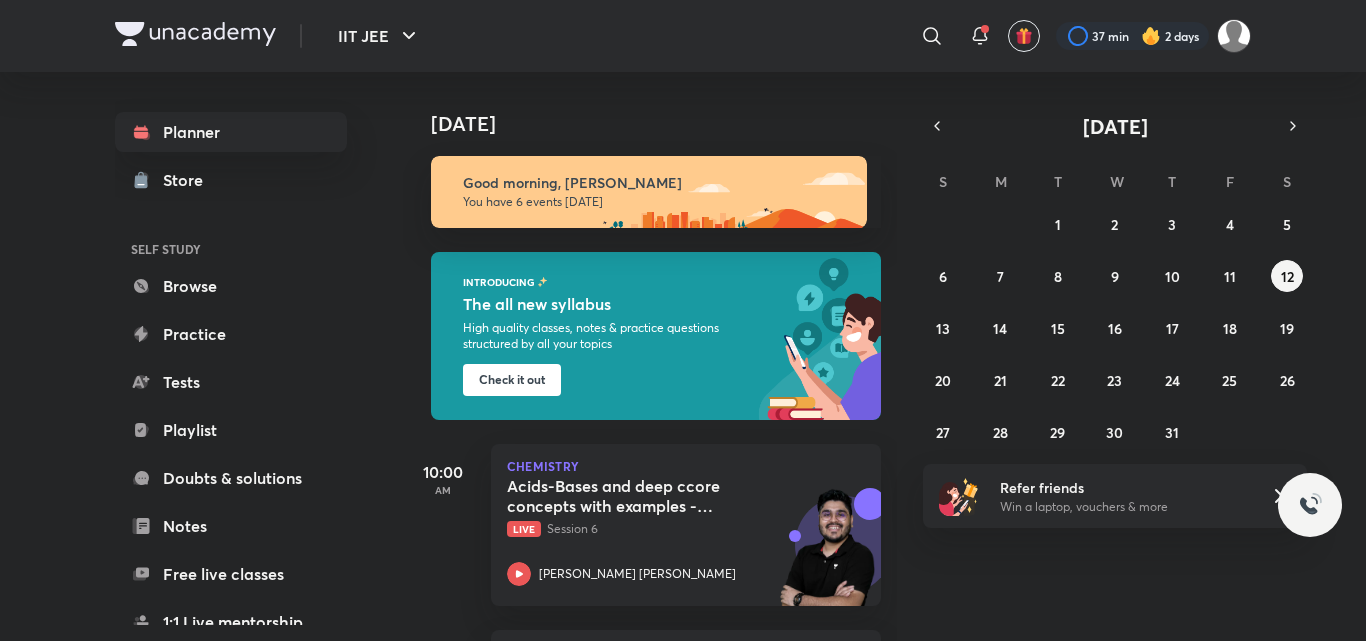 scroll, scrollTop: 0, scrollLeft: 0, axis: both 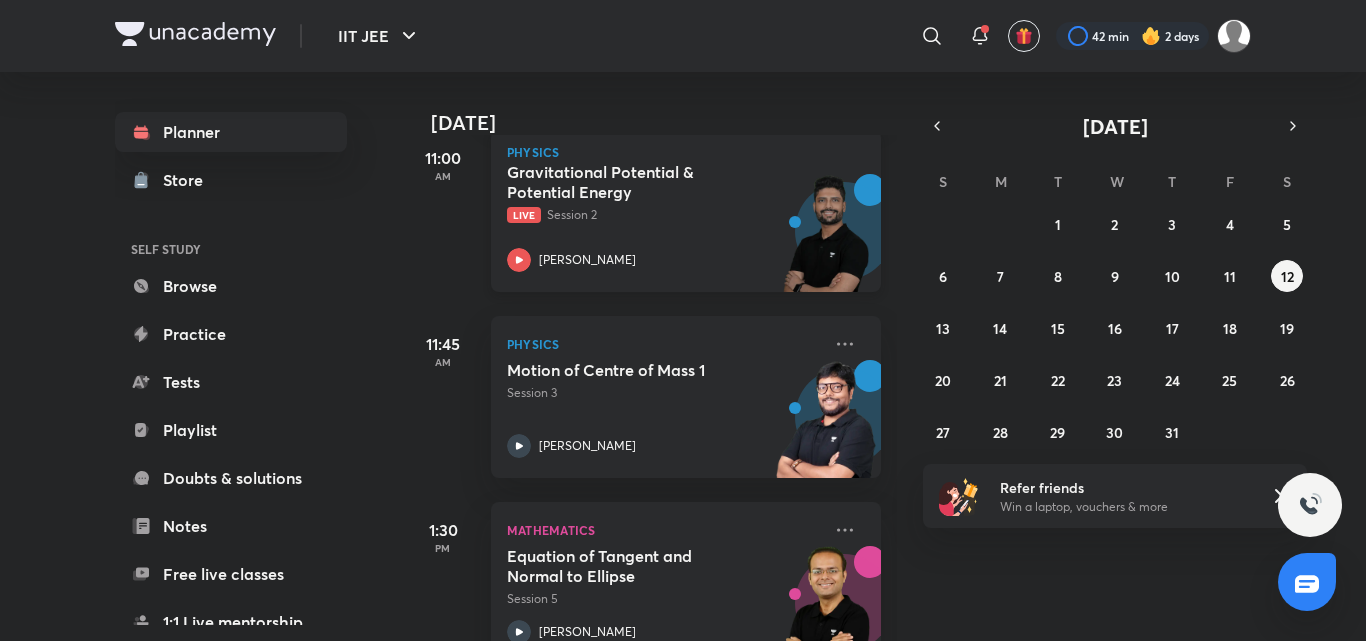 click on "Live Session 2" at bounding box center [664, 215] 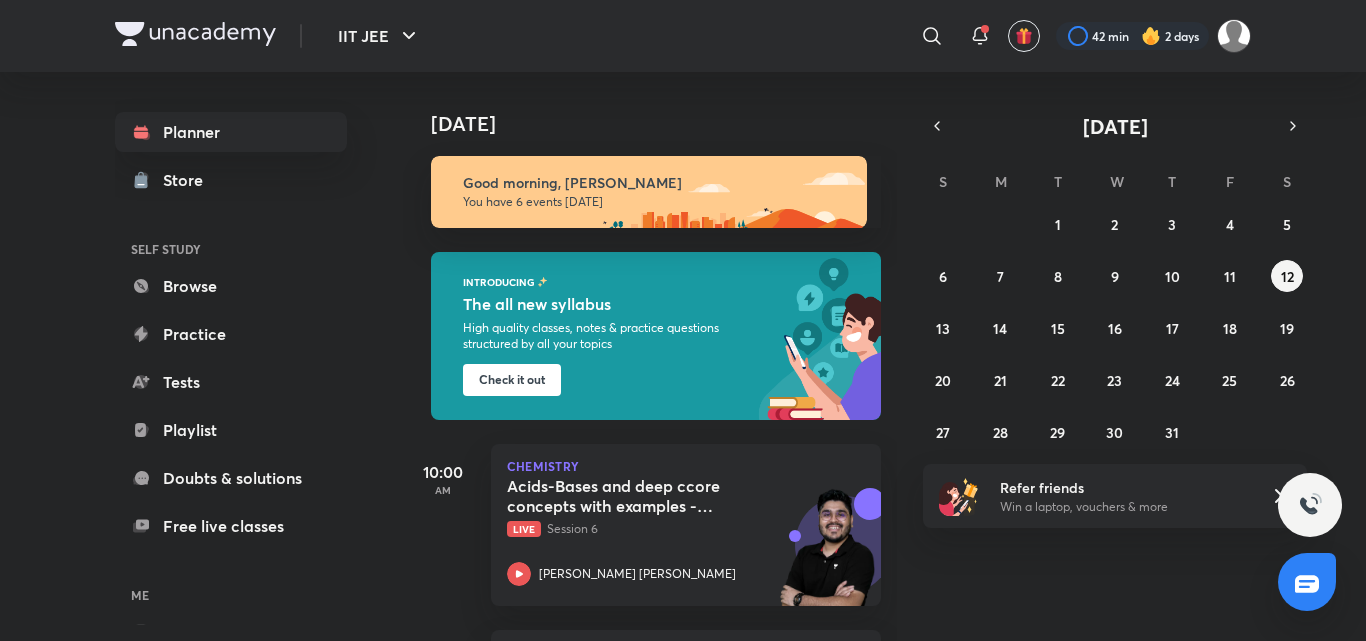 scroll, scrollTop: 0, scrollLeft: 0, axis: both 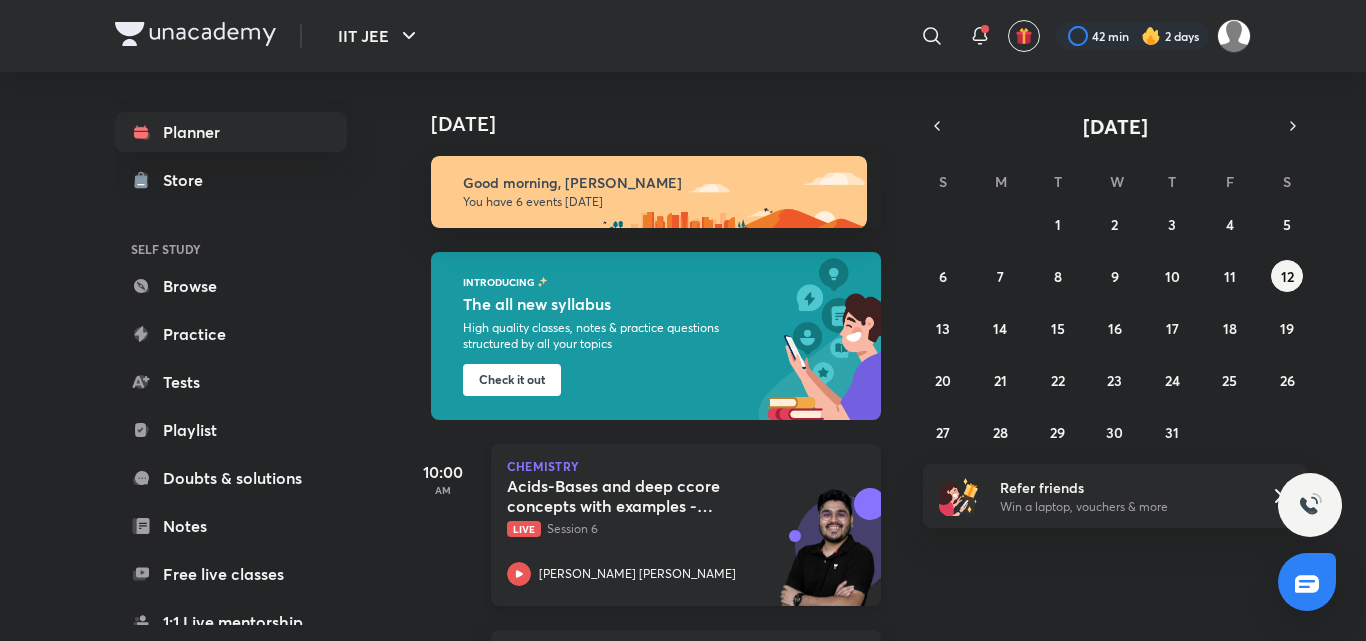 click on "Acids-Bases and deep ccore concepts with examples - Part 2 Live Session 6 Mohammad Kashif Alam" at bounding box center (664, 531) 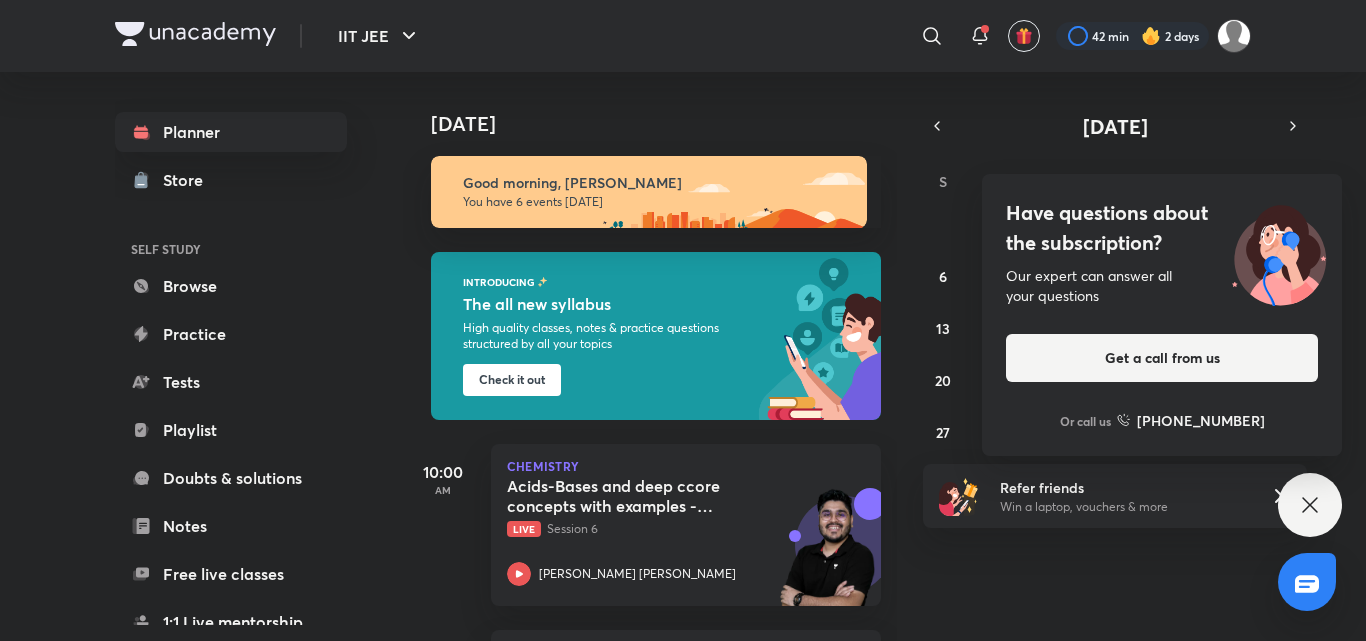 scroll, scrollTop: 500, scrollLeft: 0, axis: vertical 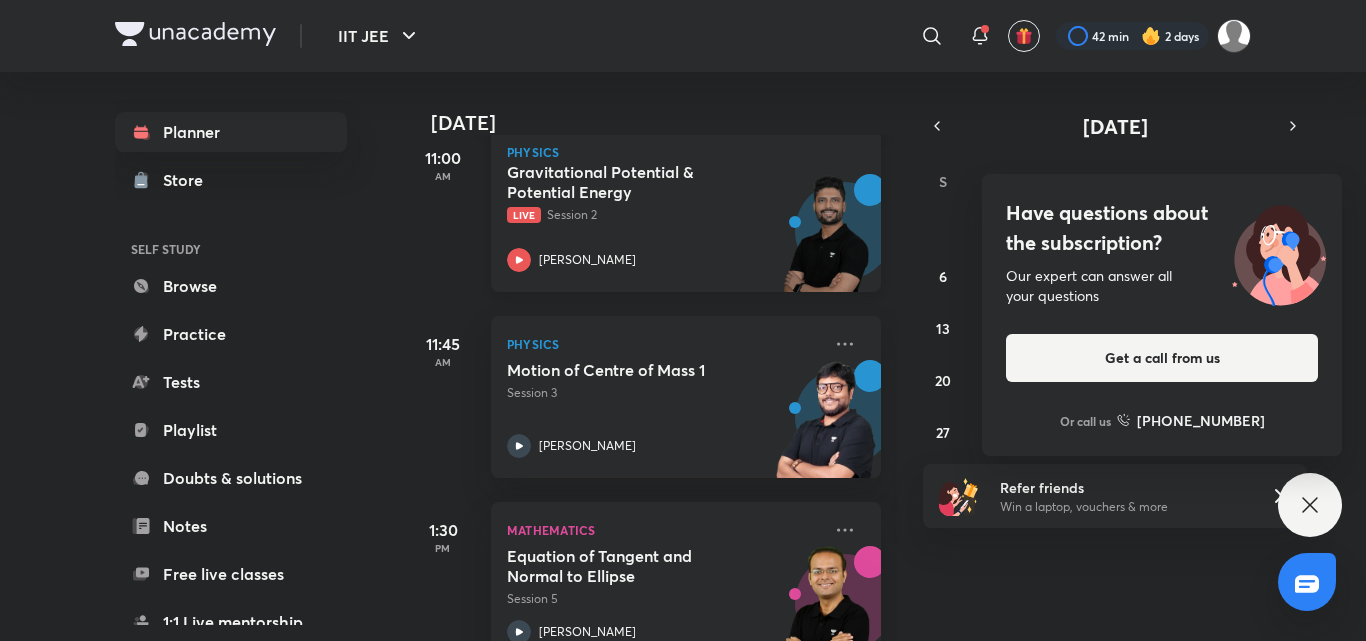 click on "Gravitational Potential & Potential Energy Live Session 2 Prateek Jain" at bounding box center (664, 217) 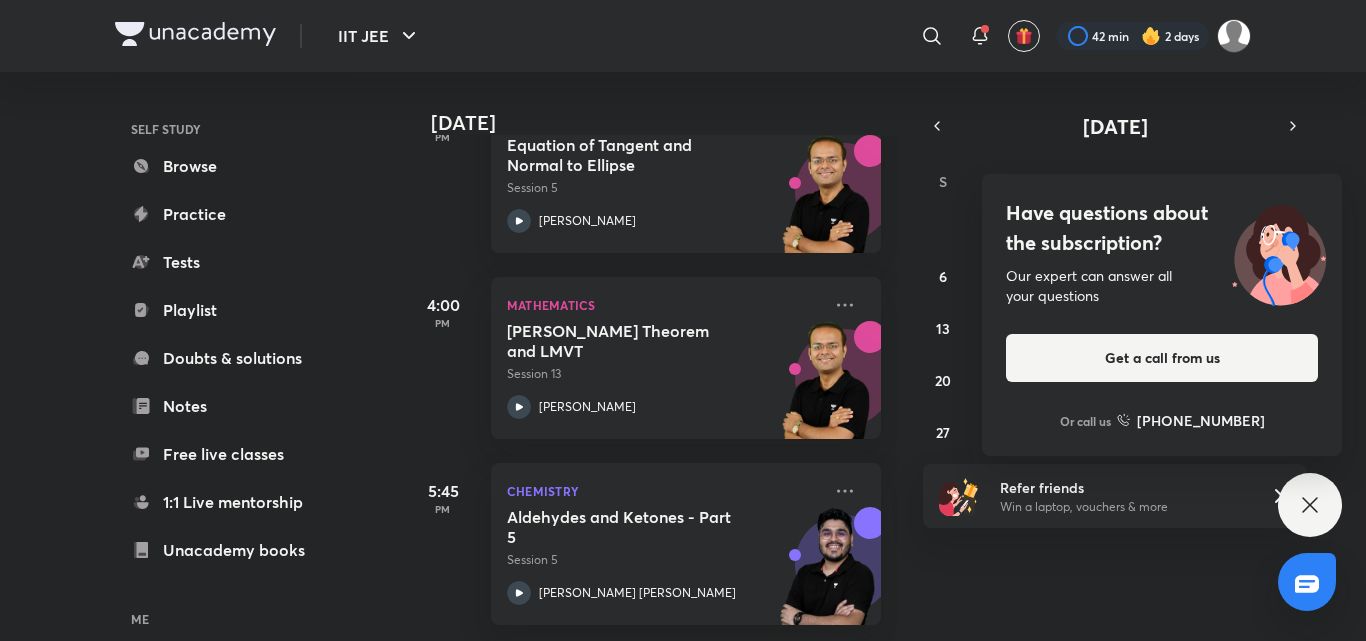 scroll, scrollTop: 0, scrollLeft: 0, axis: both 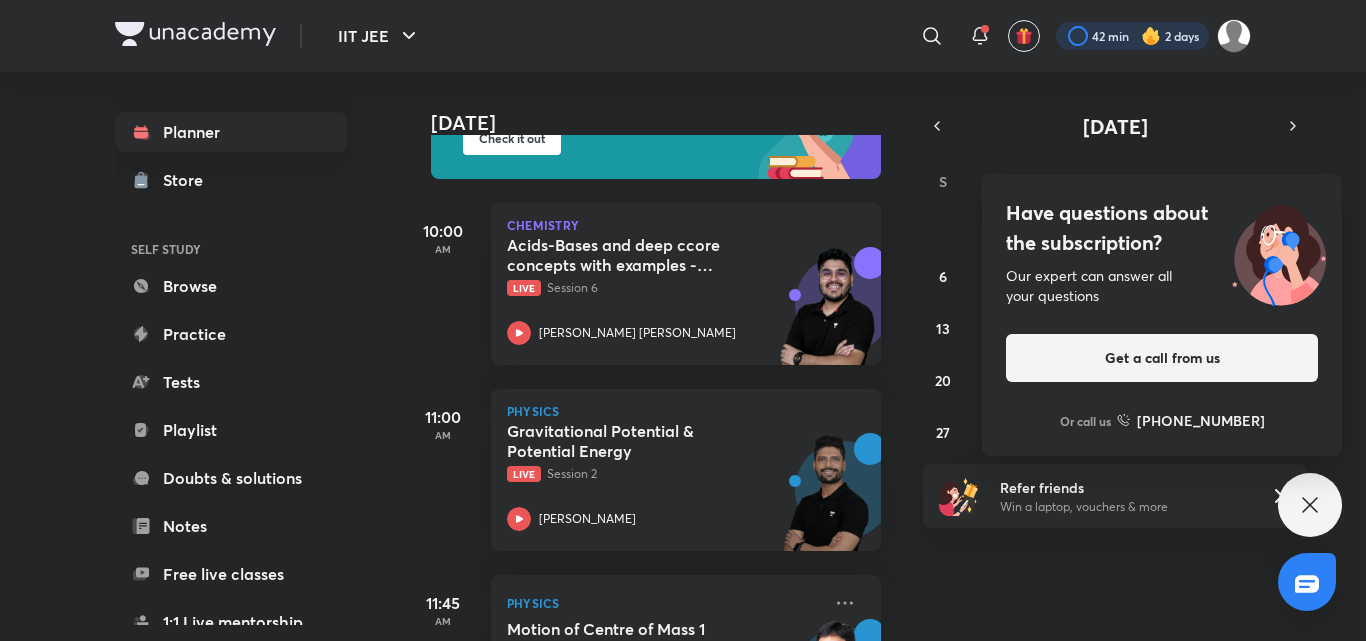 click at bounding box center [1132, 36] 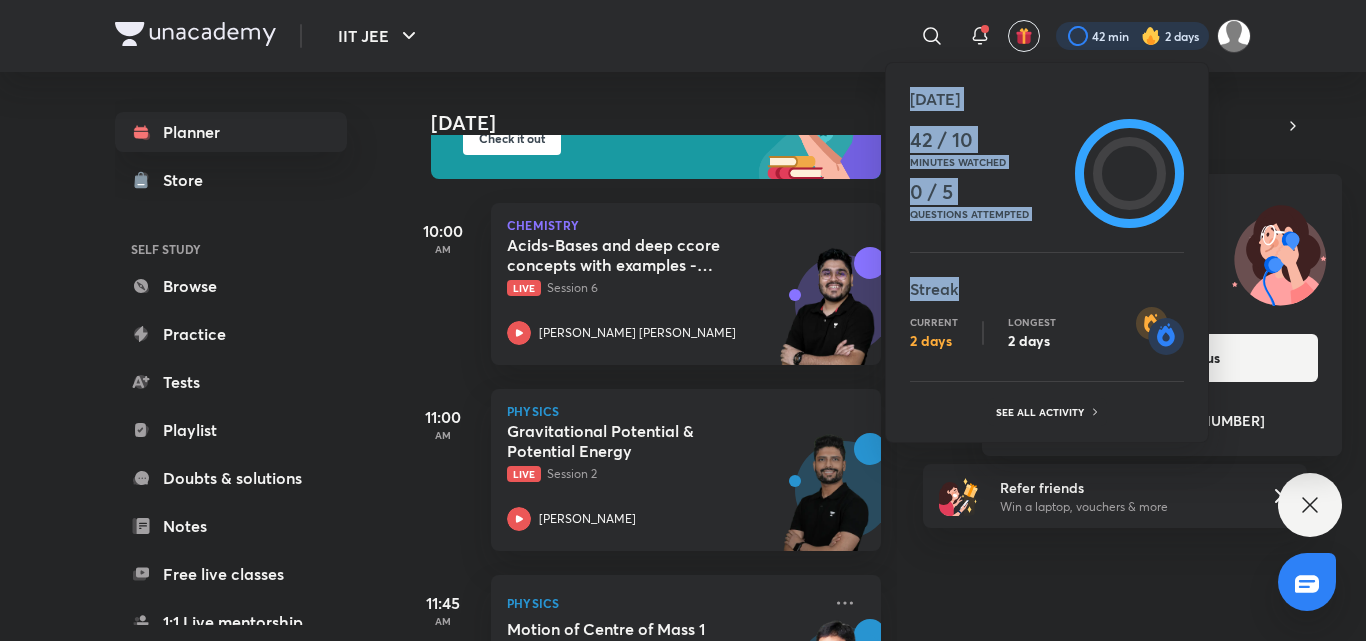 drag, startPoint x: 1113, startPoint y: 255, endPoint x: 1099, endPoint y: 480, distance: 225.43513 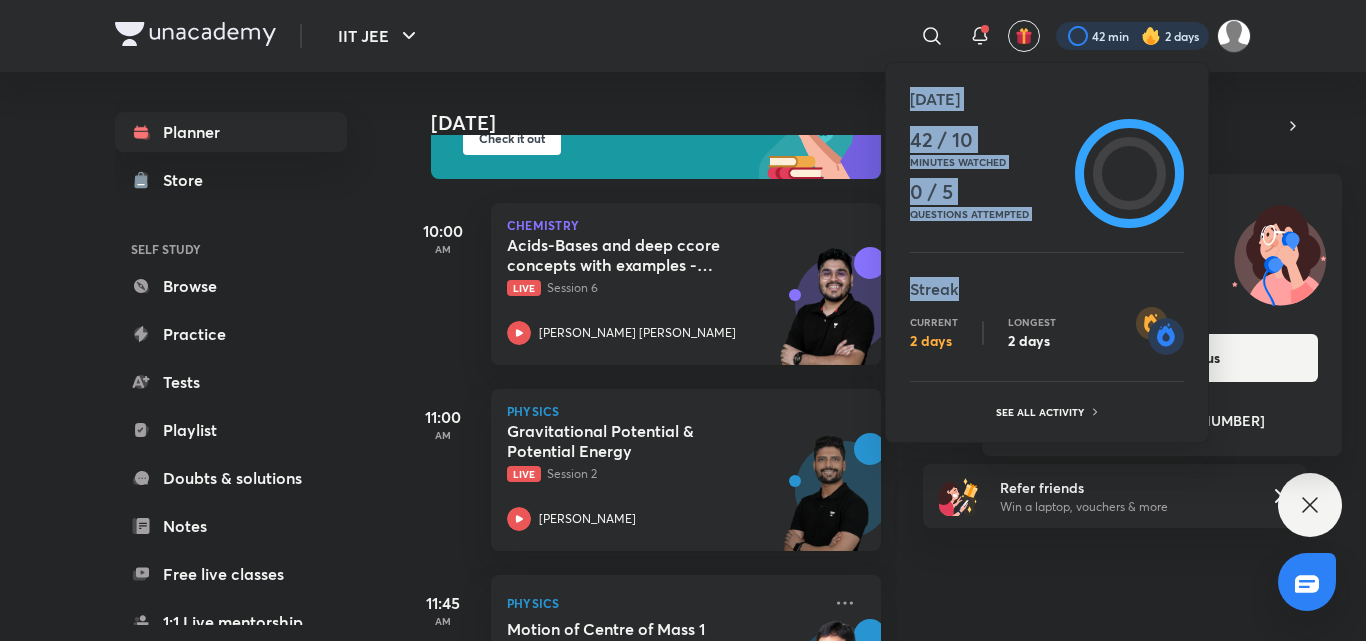 click on "Today 42 / 10 Minutes watched 0 / 5 Questions attempted Streak Current 2 days Longest 2 days See all activity" at bounding box center (683, 320) 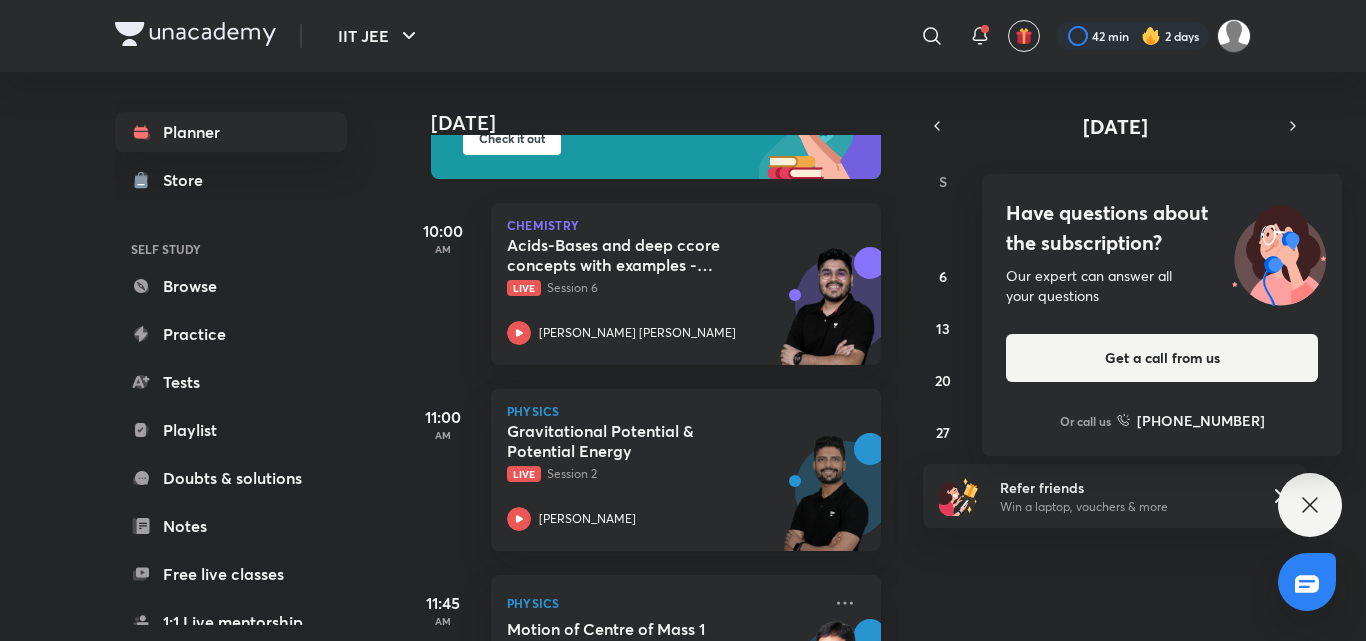 click on "Today Good morning, kanish You have 6 events today INTRODUCING The all new syllabus High quality classes, notes & practice questions structured by all your topics Check it out 10:00 AM Chemistry Acids-Bases and deep ccore concepts with examples - Part 2 Live Session 6 Mohammad Kashif Alam 11:00 AM Physics Gravitational Potential & Potential Energy Live Session 2 Prateek Jain 11:45 AM Physics Motion of Centre of Mass 1 Session 3 Pankaj Singh 1:30 PM Mathematics Equation of Tangent and Normal to Ellipse Session 5 Vineet Loomba 4:00 PM Mathematics Rolle's Theorem and LMVT Session 13 Vineet Loomba 5:45 PM Chemistry Aldehydes and Ketones - Part 5 Session 5 Mohammad Kashif Alam" at bounding box center (882, 356) 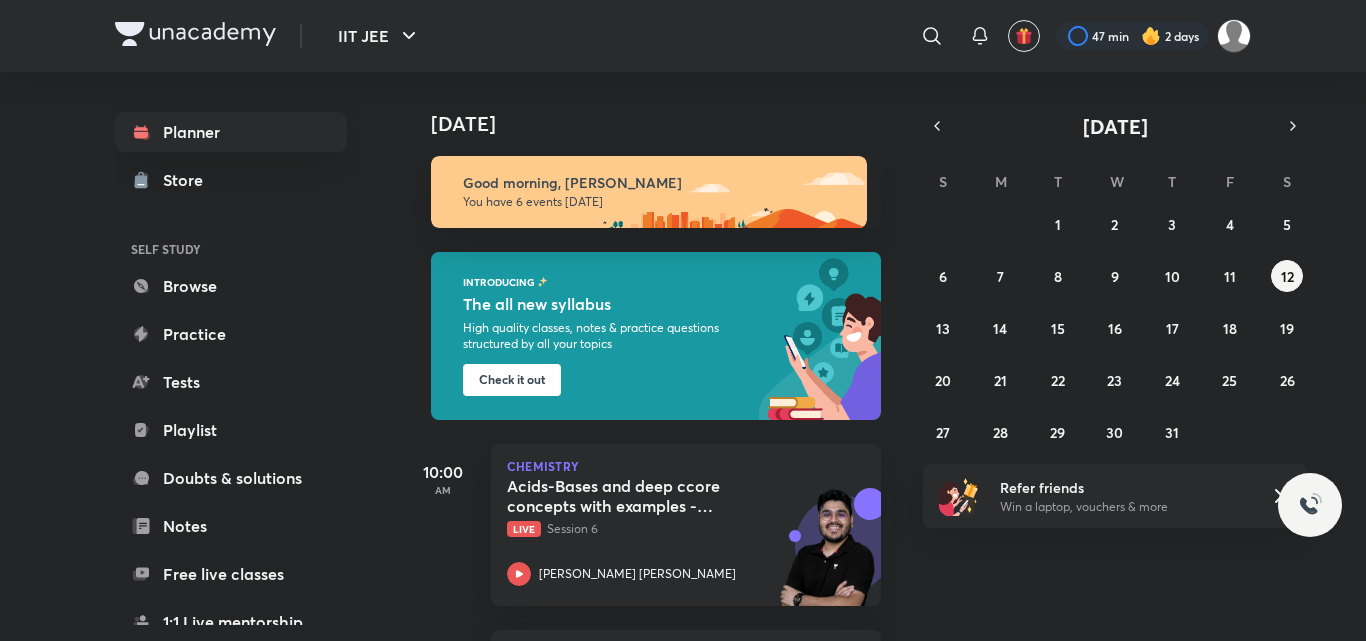 scroll, scrollTop: 0, scrollLeft: 0, axis: both 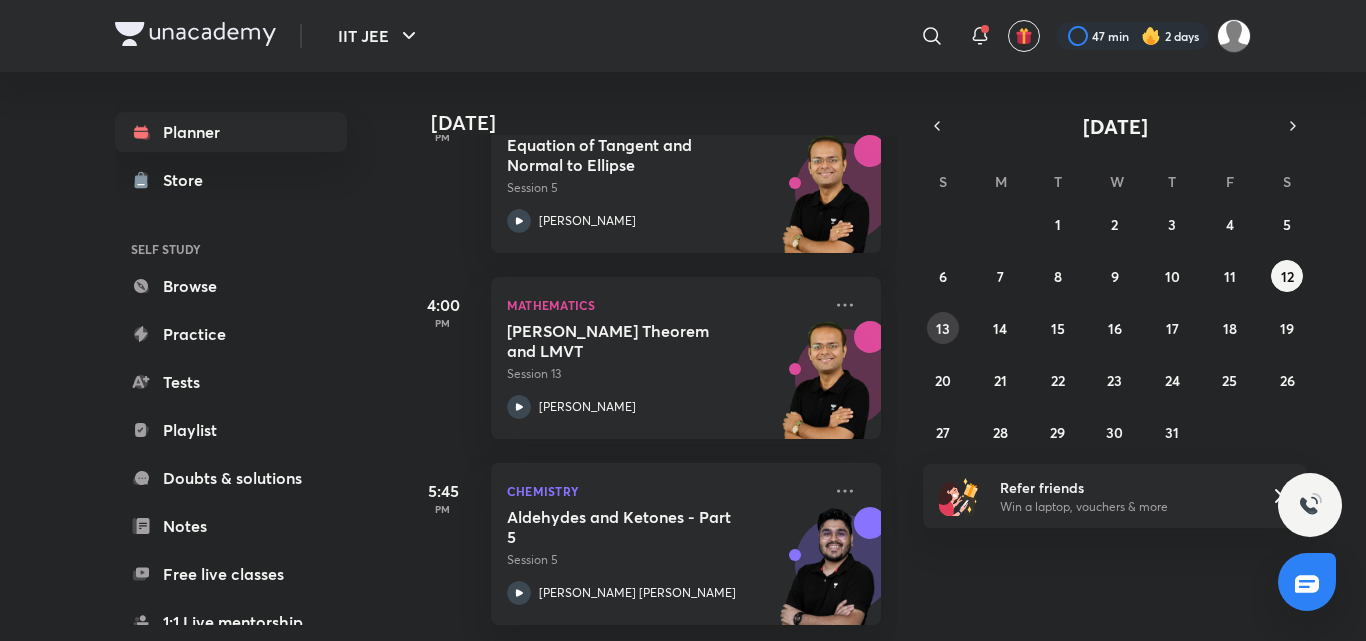 click on "13" at bounding box center (943, 328) 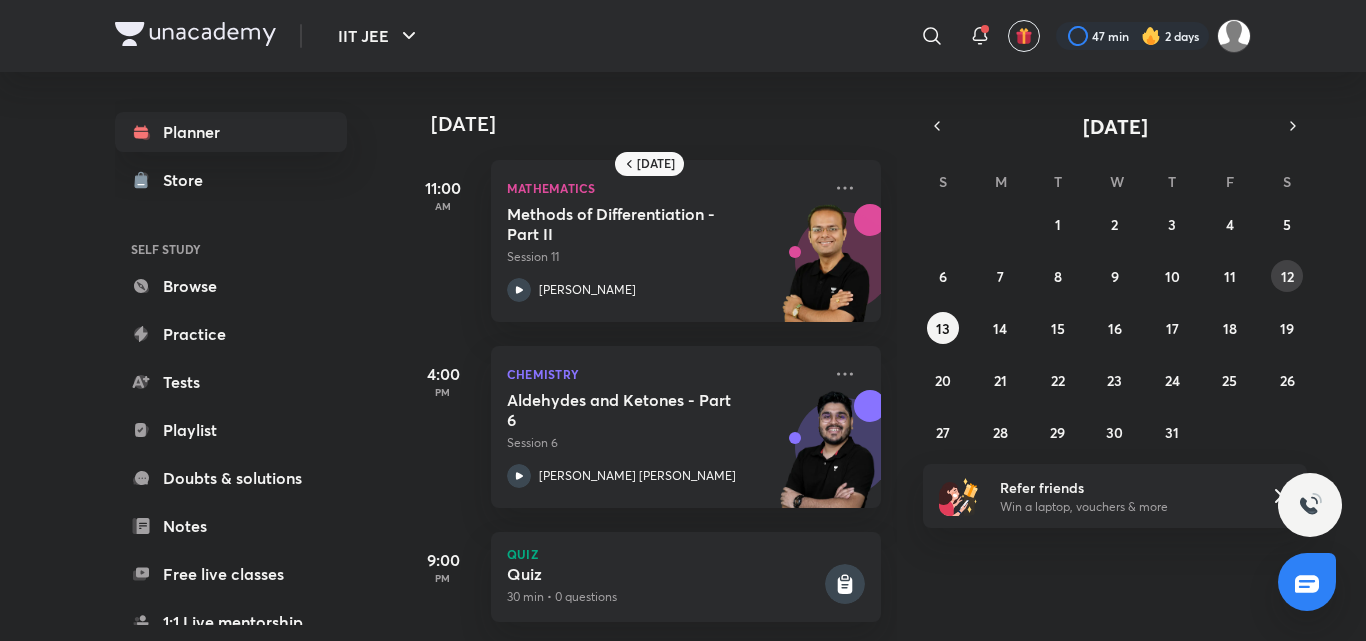 click on "12" at bounding box center (1287, 276) 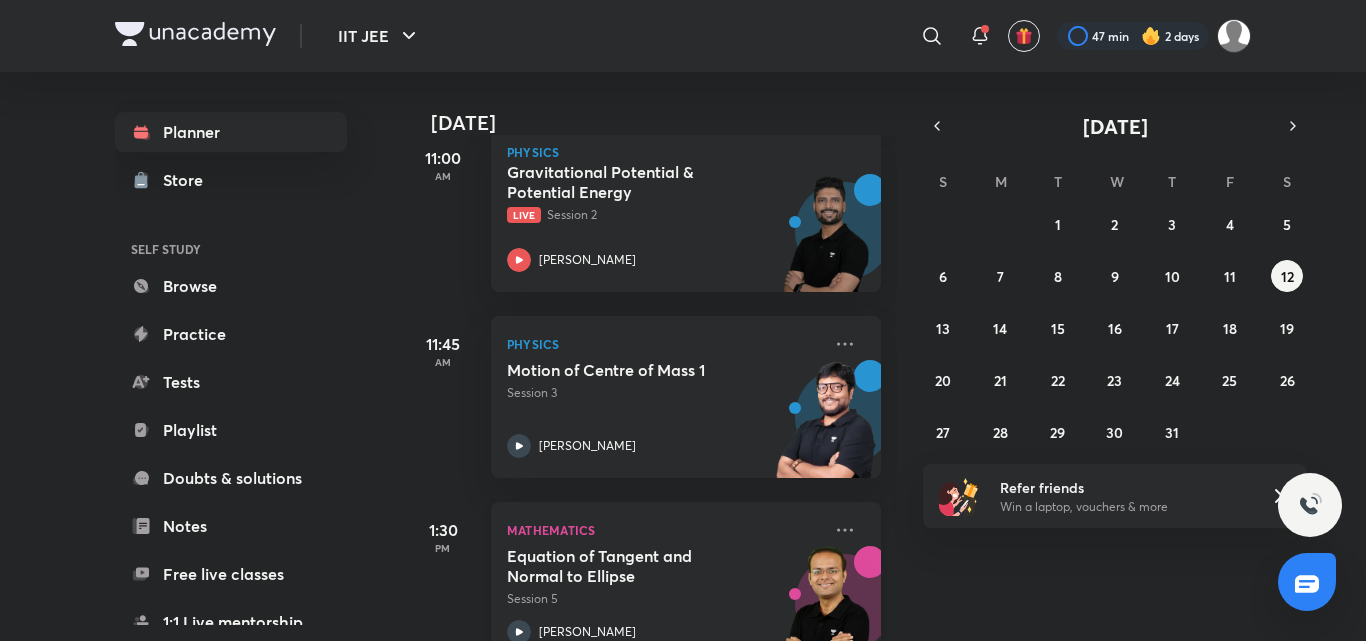 scroll, scrollTop: 926, scrollLeft: 0, axis: vertical 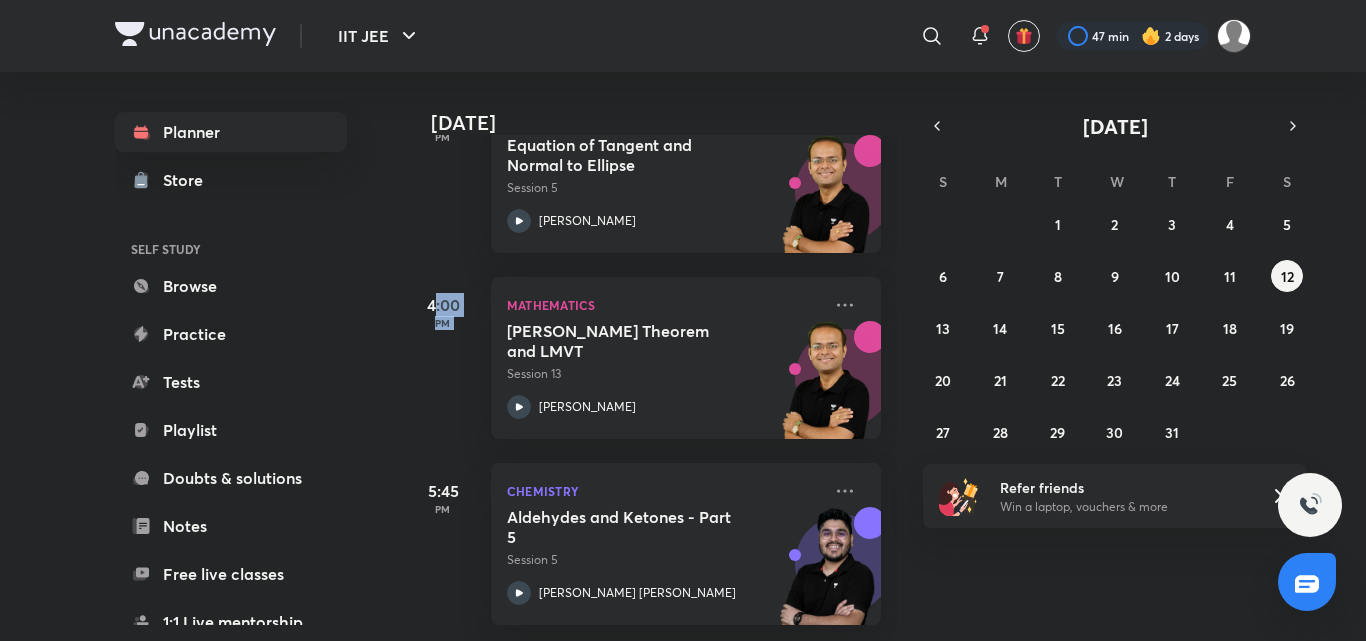 drag, startPoint x: 431, startPoint y: 296, endPoint x: 488, endPoint y: 300, distance: 57.14018 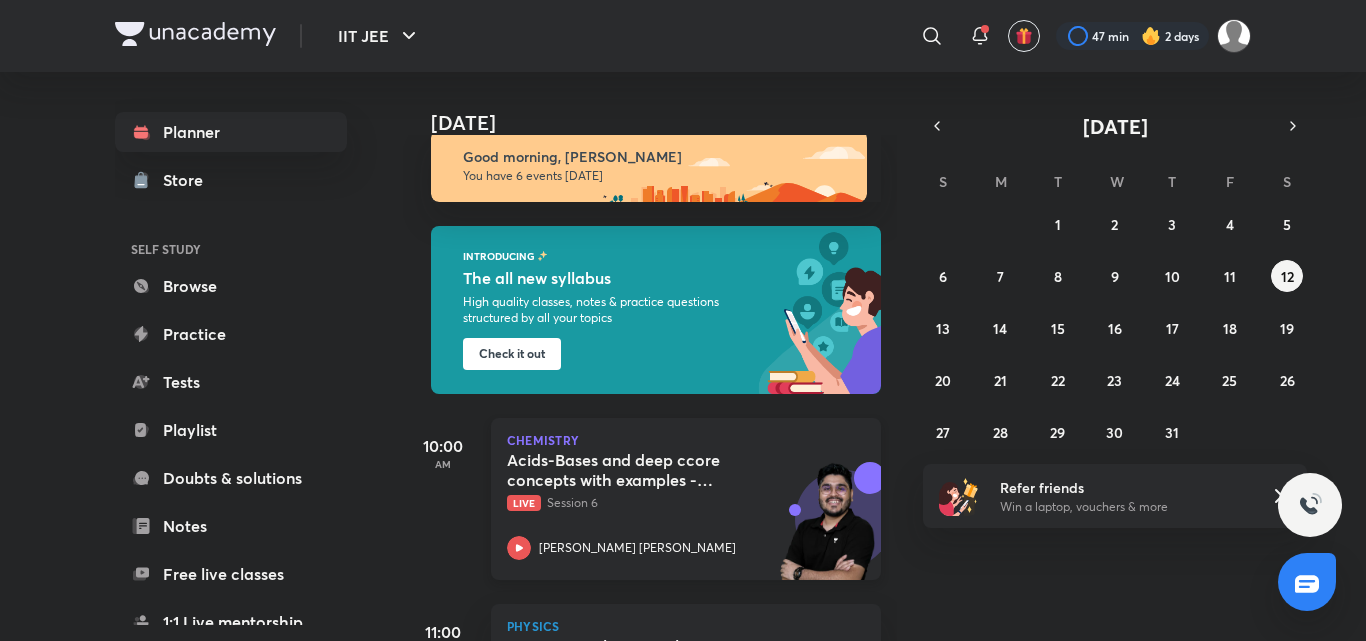 scroll, scrollTop: 0, scrollLeft: 0, axis: both 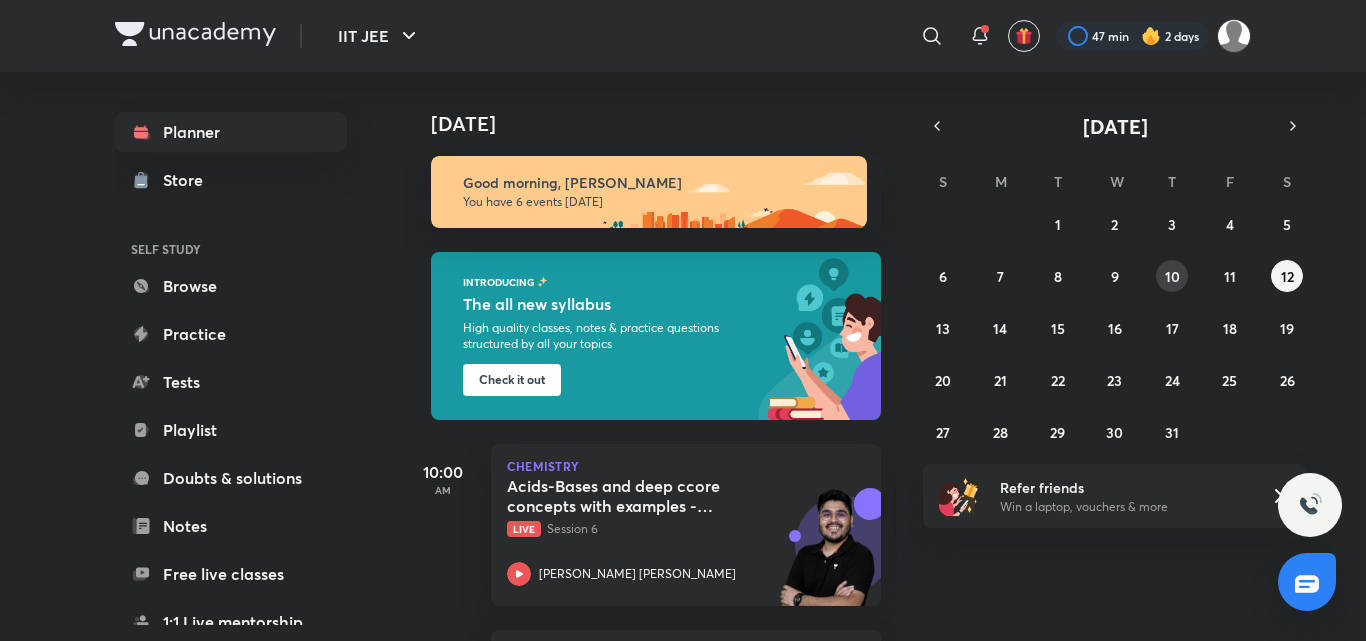 click on "10" at bounding box center [1172, 276] 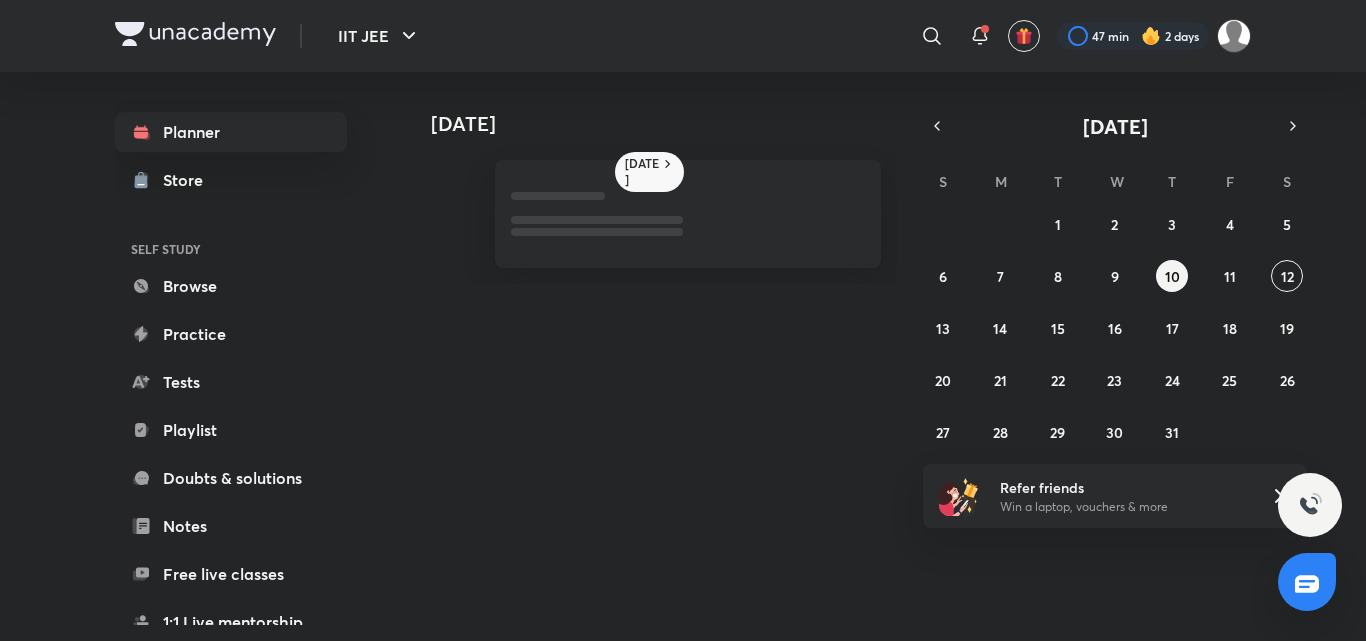 click on "29 30 1 2 3 4 5 6 7 8 9 10 11 12 13 14 15 16 17 18 19 20 21 22 23 24 25 26 27 28 29 30 31 1 2" at bounding box center (1115, 328) 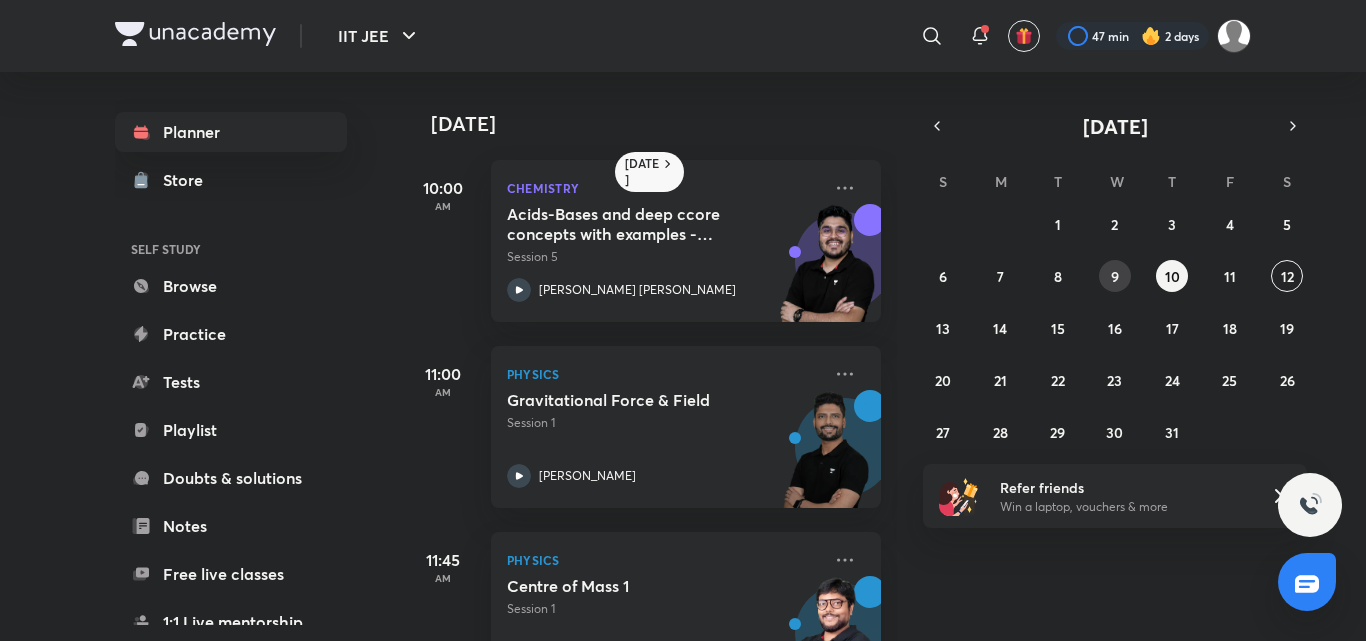 click on "9" at bounding box center [1115, 276] 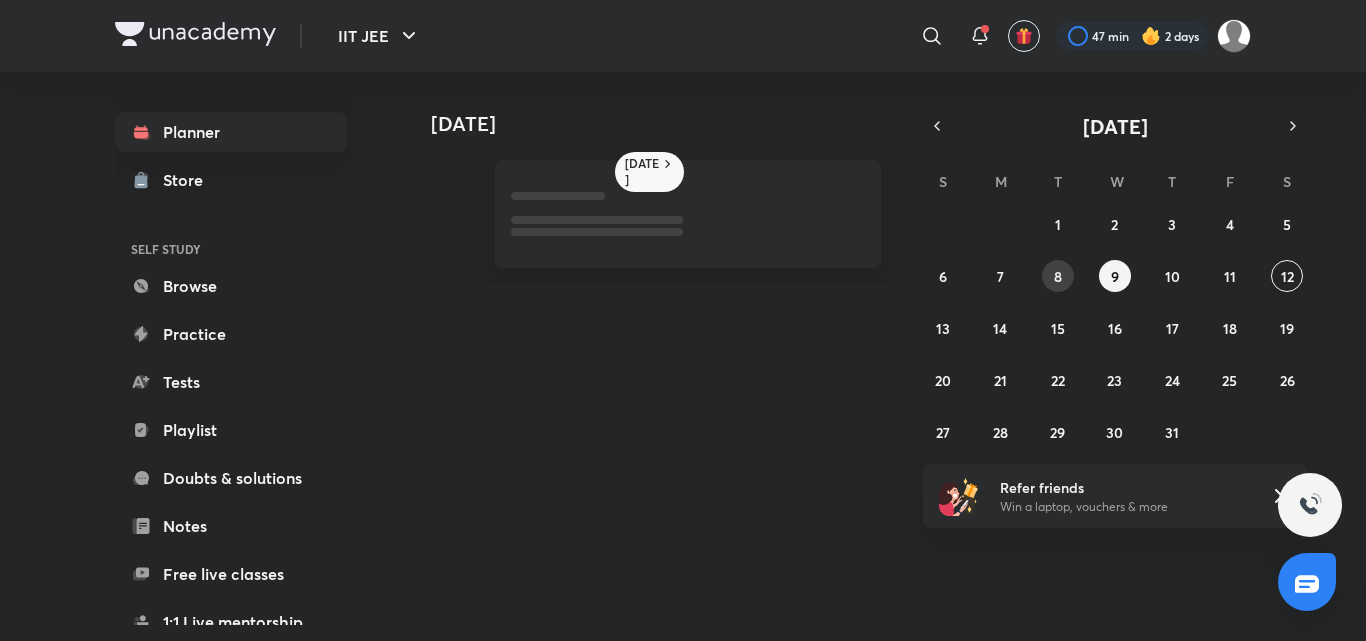 click on "8" at bounding box center [1058, 276] 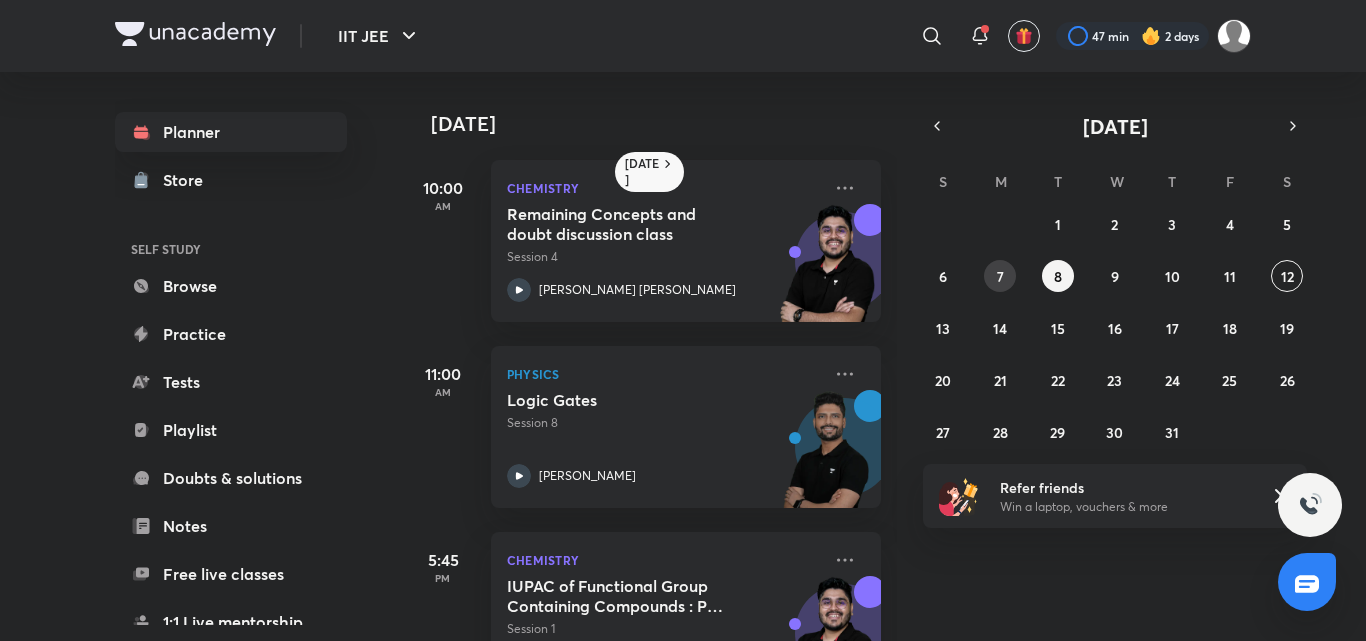 click on "7" at bounding box center (1000, 276) 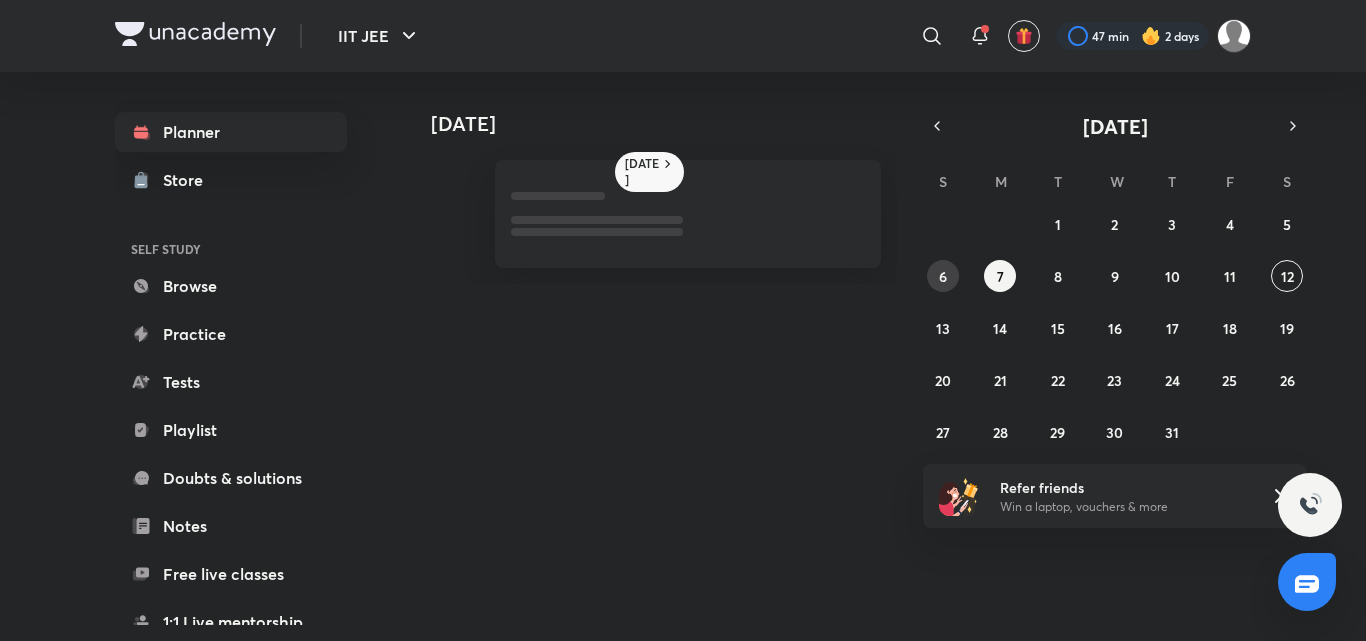 click on "6" at bounding box center (943, 276) 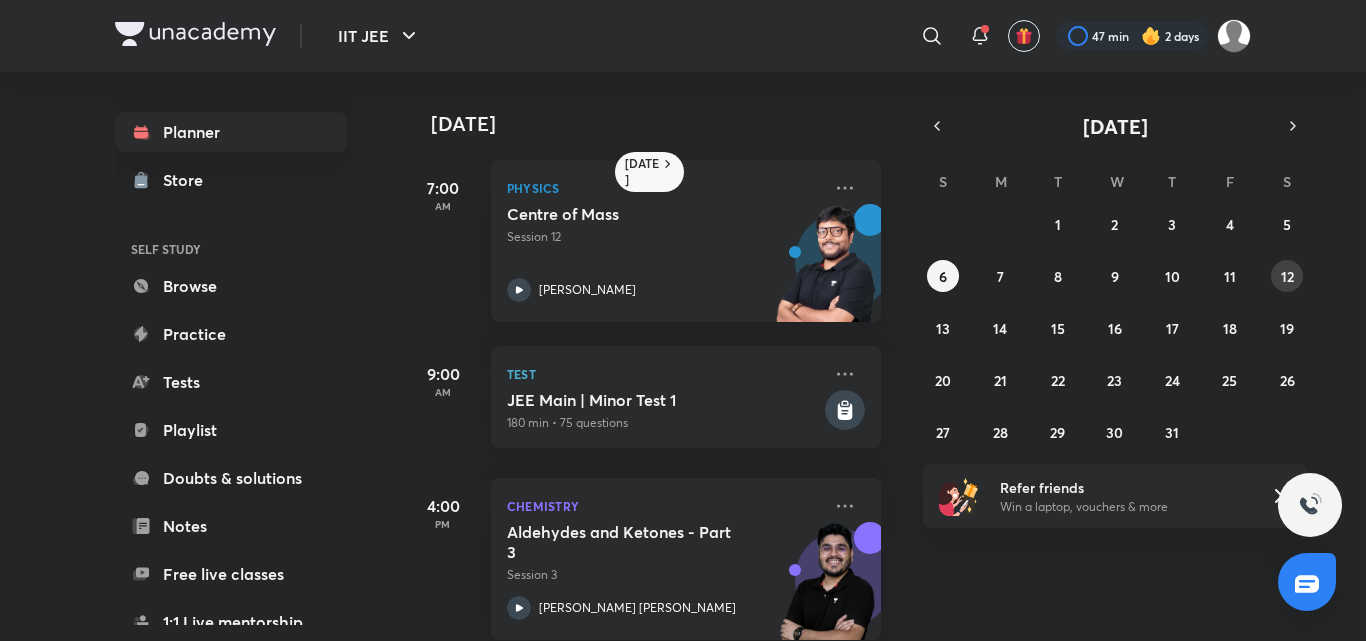 click on "12" at bounding box center (1287, 276) 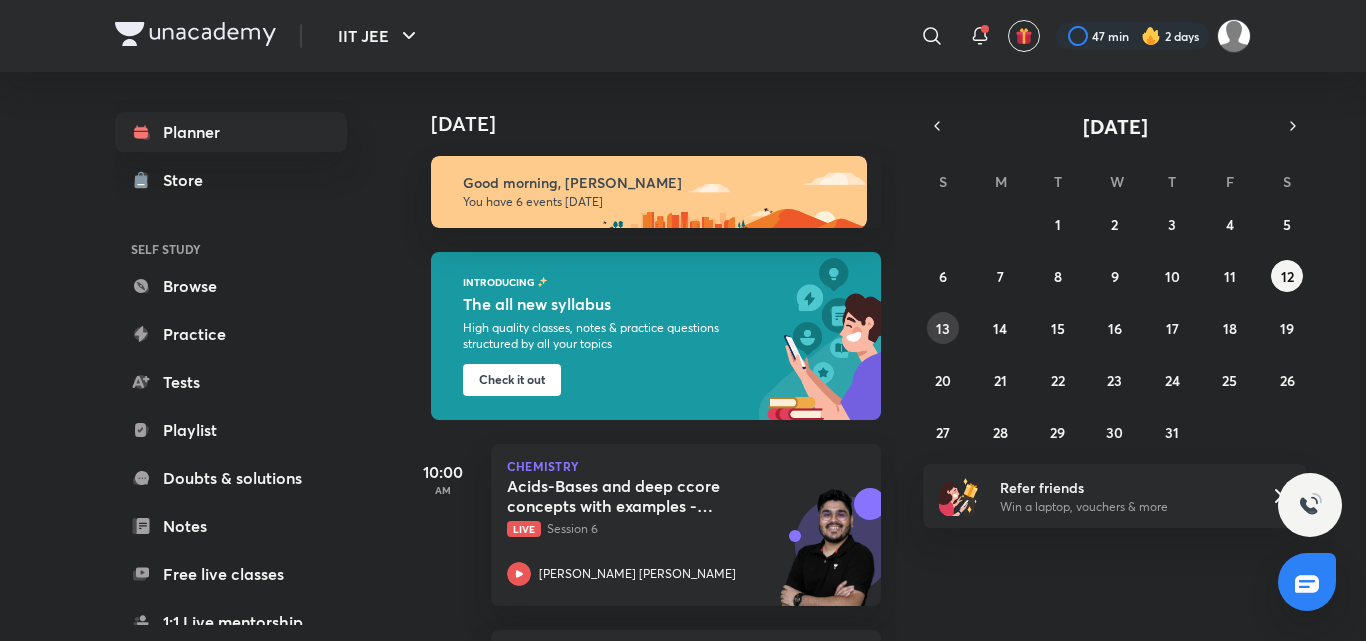 click on "13" at bounding box center [943, 328] 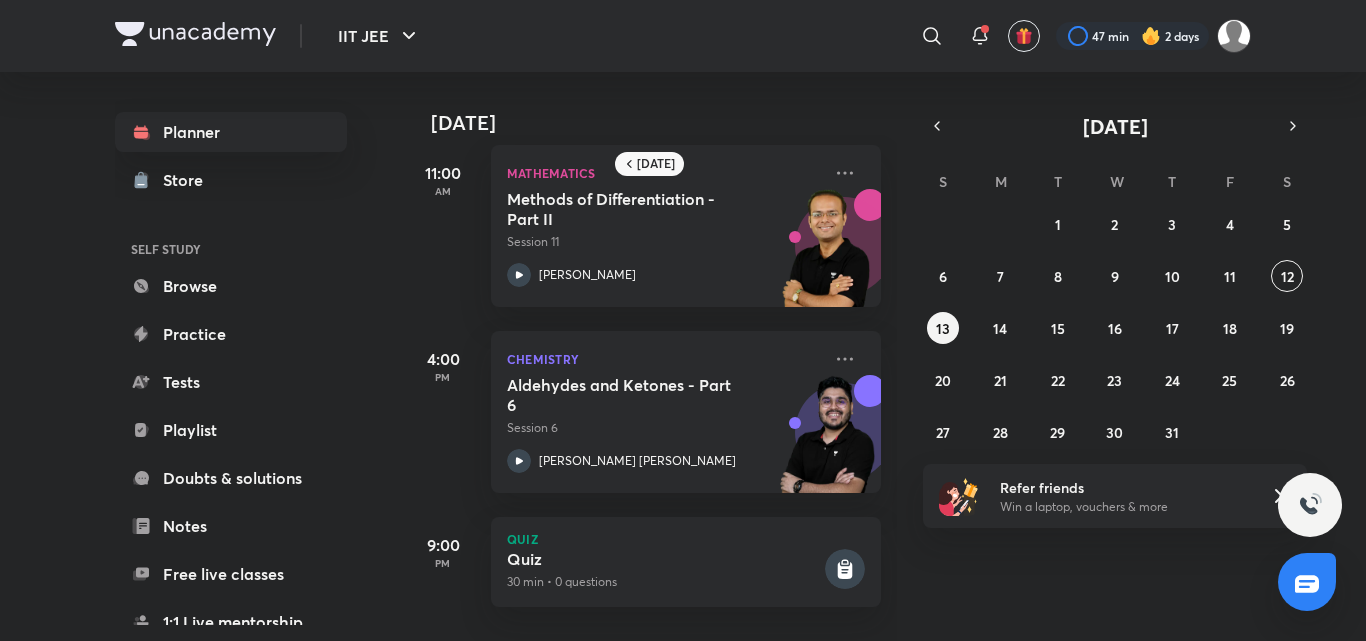 scroll, scrollTop: 30, scrollLeft: 0, axis: vertical 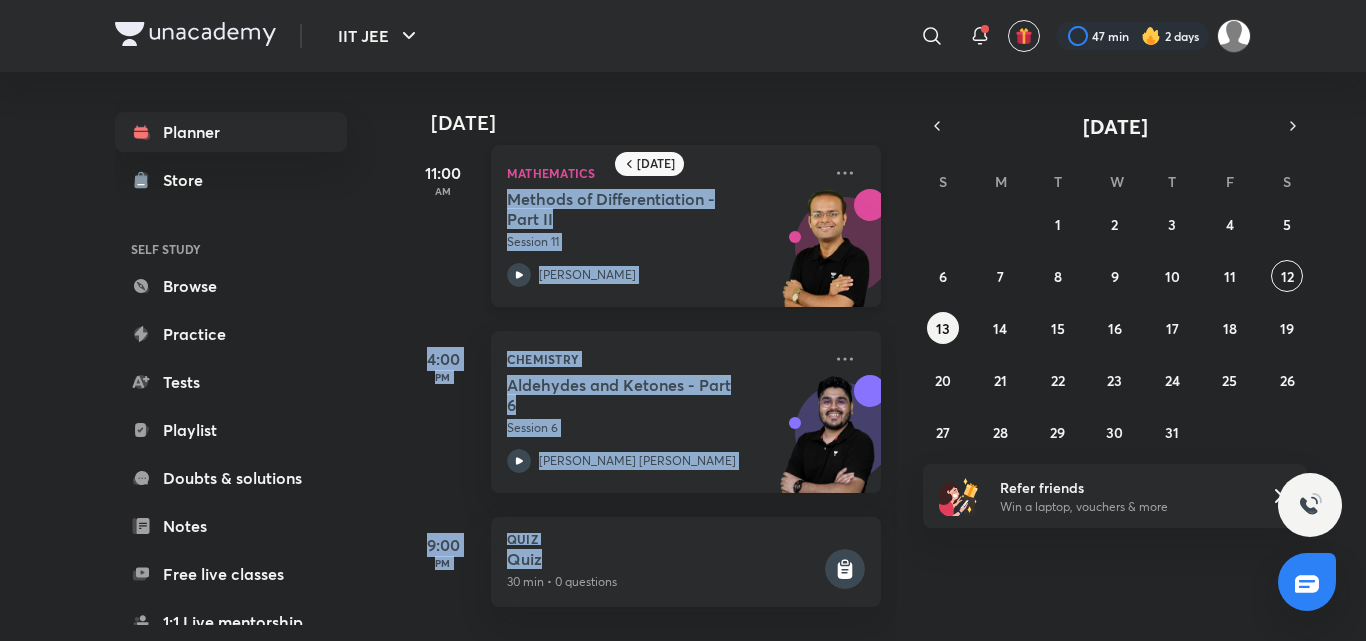 drag, startPoint x: 509, startPoint y: 181, endPoint x: 677, endPoint y: 246, distance: 180.13606 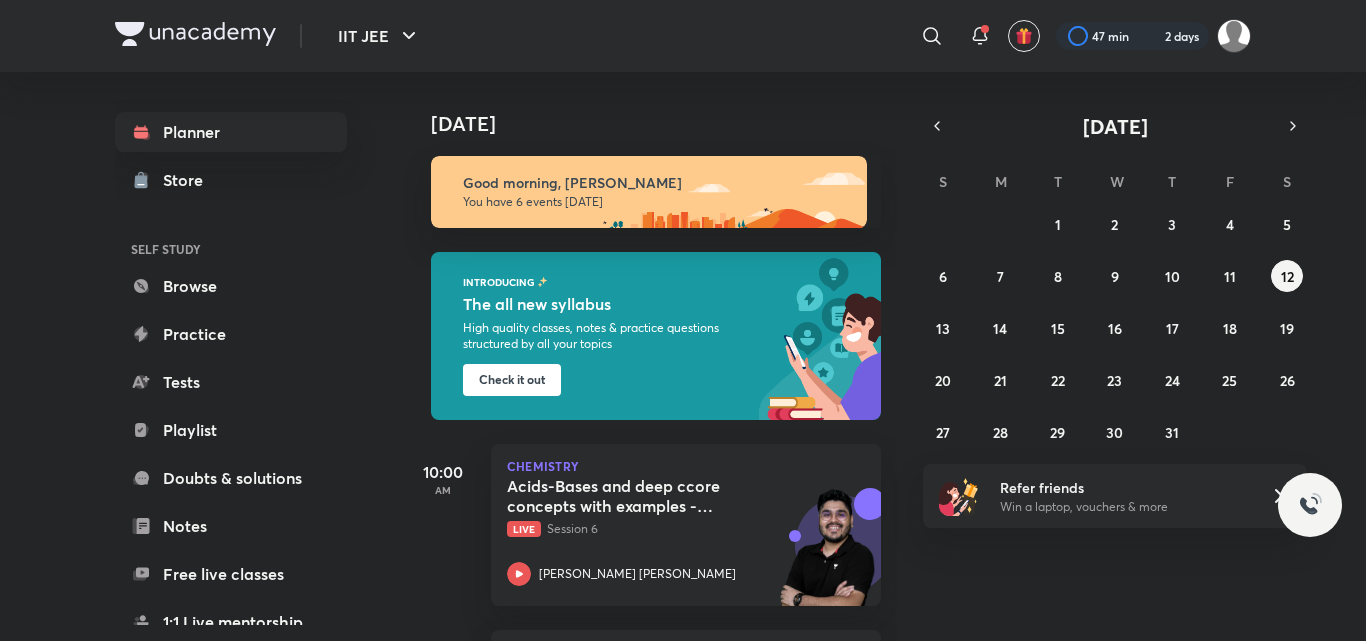 scroll, scrollTop: 0, scrollLeft: 0, axis: both 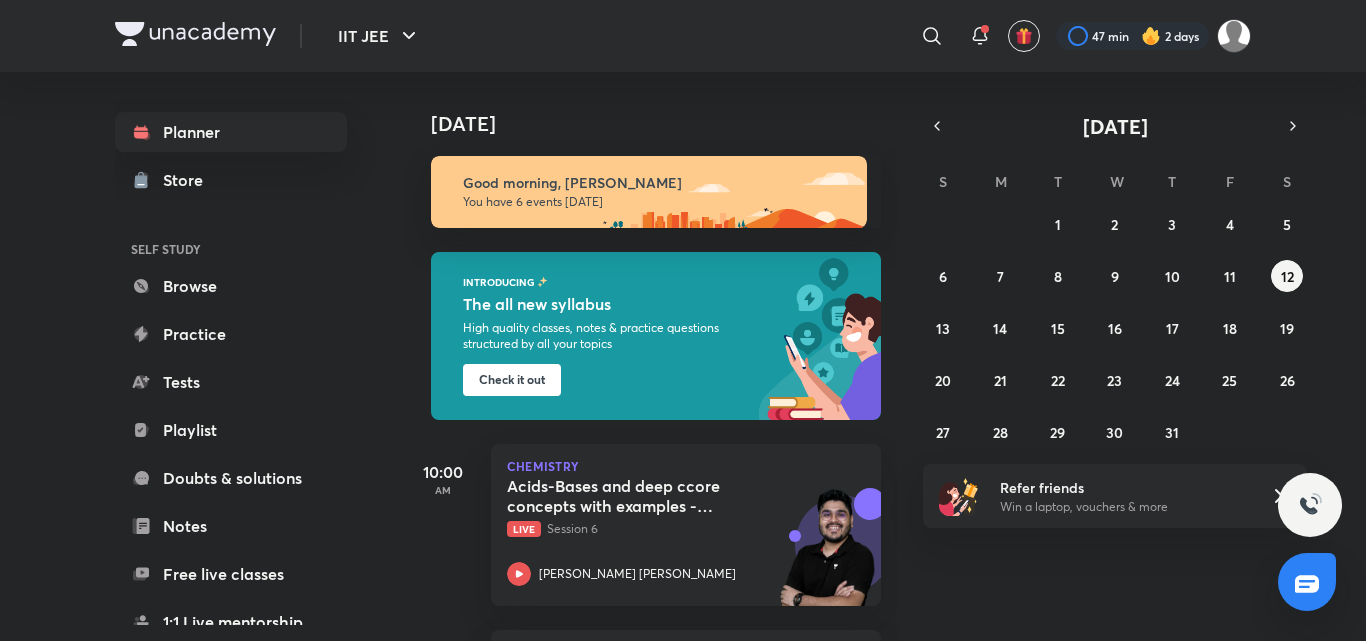 click on "[DATE] S M T W T F S 29 30 1 2 3 4 5 6 7 8 9 10 11 12 13 14 15 16 17 18 19 20 21 22 23 24 25 26 27 28 29 30 31 1 2" at bounding box center (1115, 280) 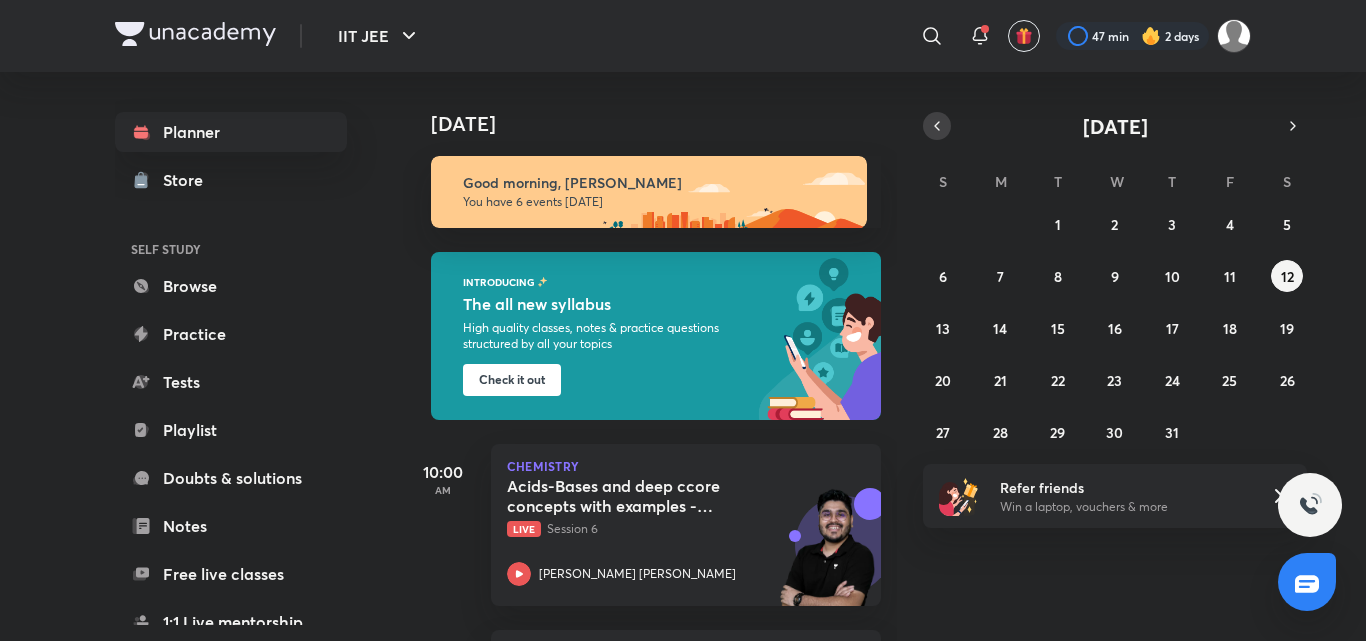 click at bounding box center [937, 126] 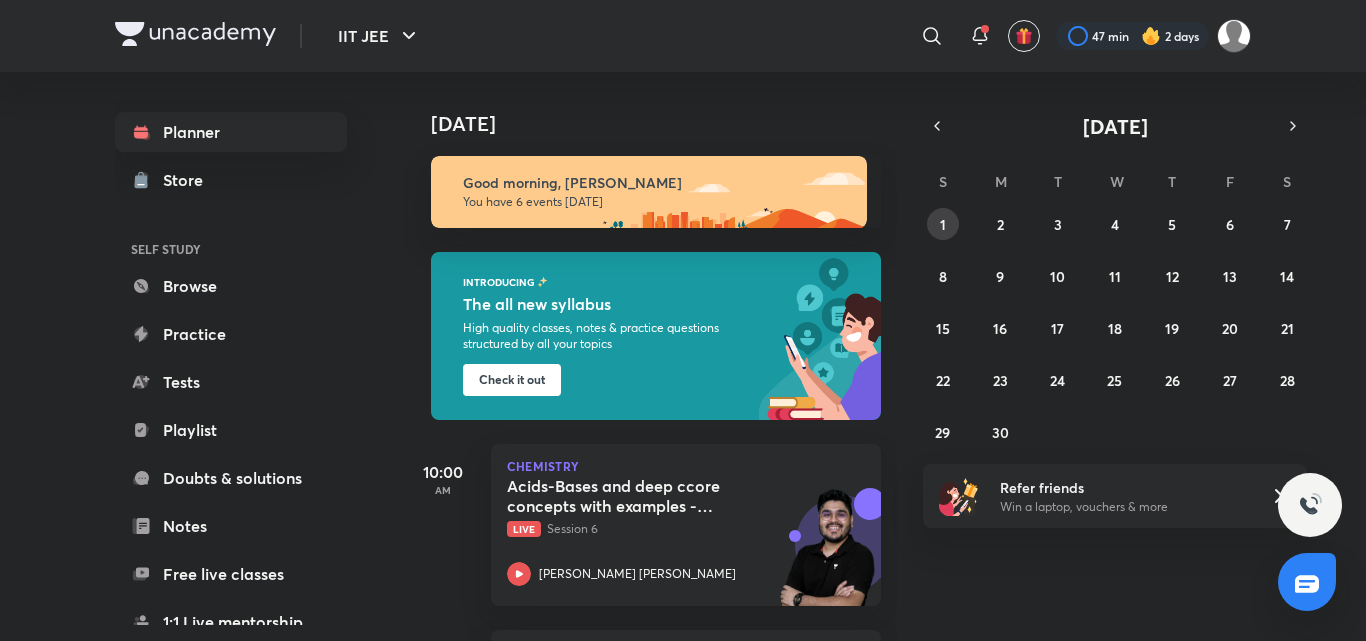 click on "1" at bounding box center [943, 224] 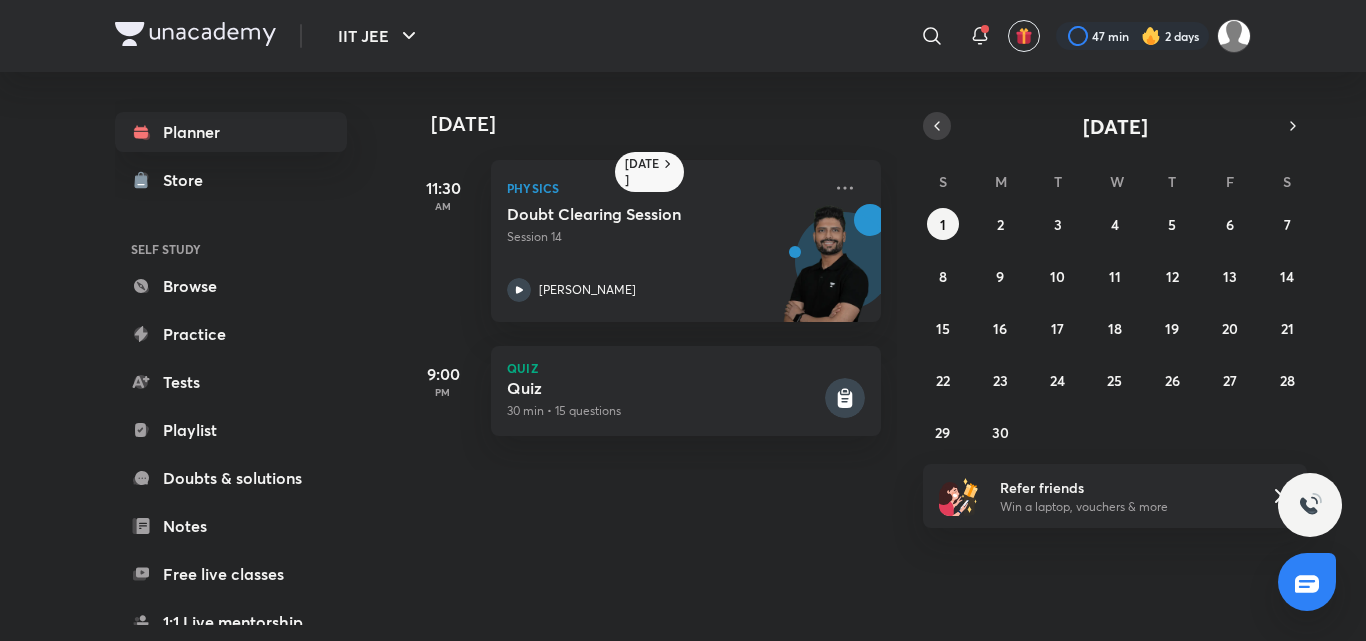 click at bounding box center (937, 126) 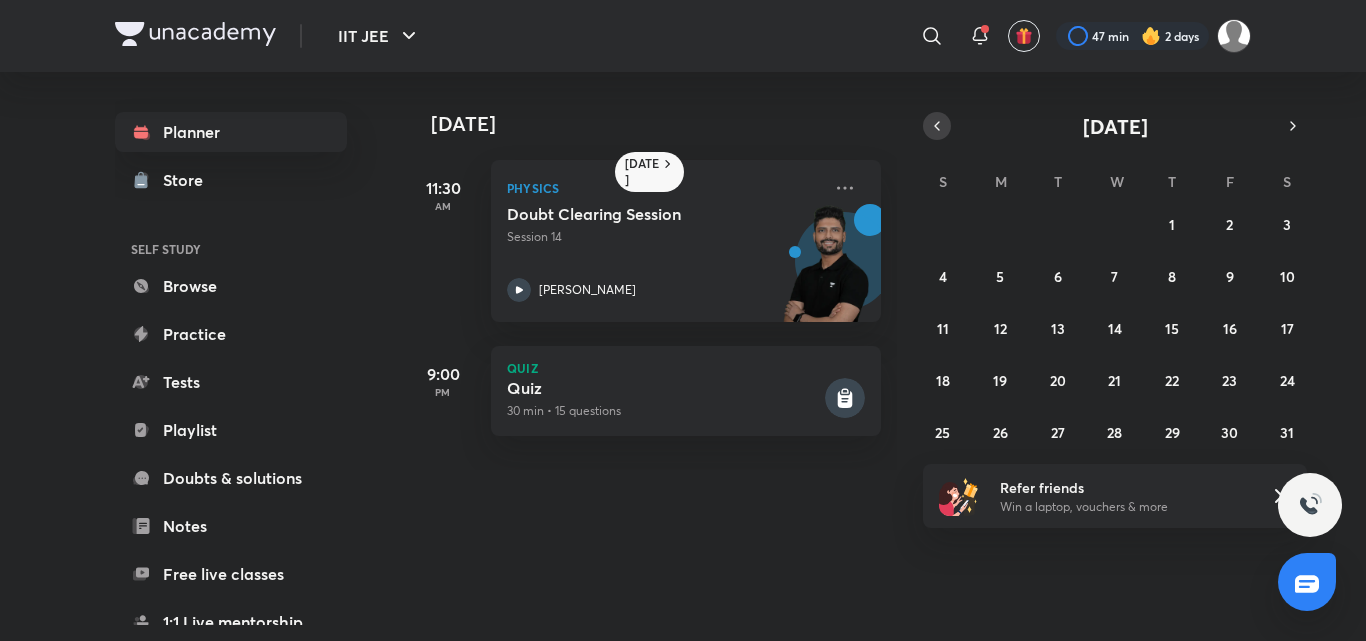 click 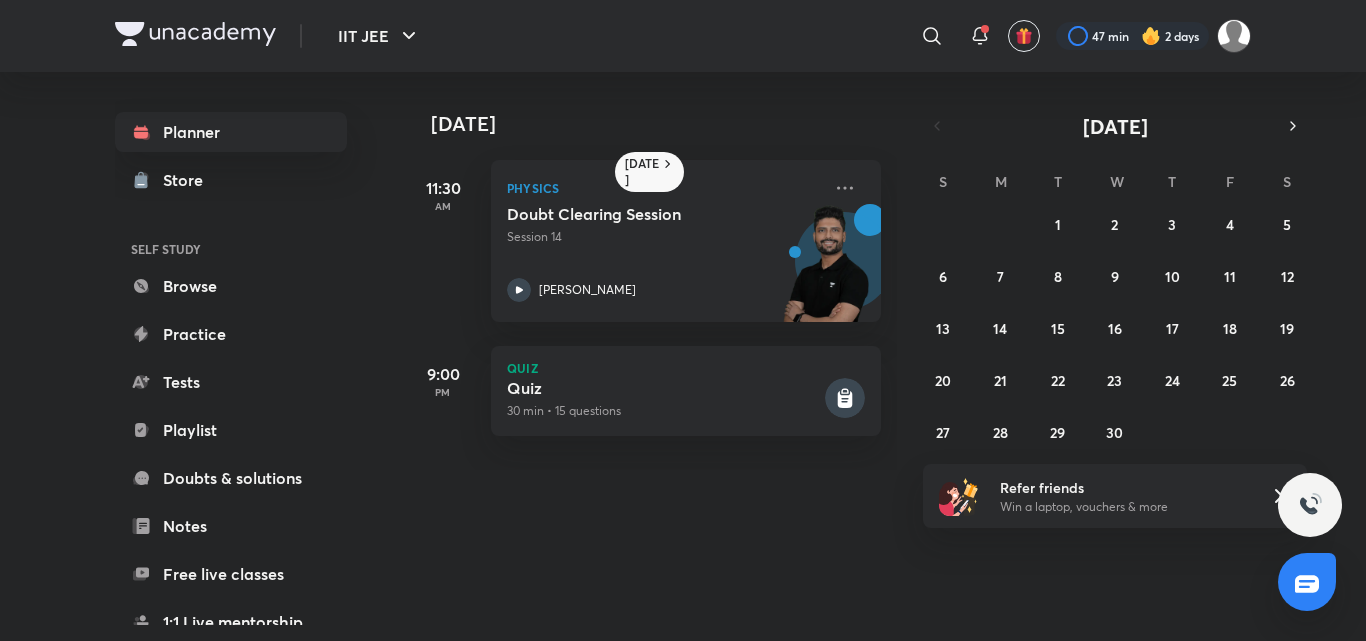 click on "30 31 1 2 3 4 5 6 7 8 9 10 11 12 13 14 15 16 17 18 19 20 21 22 23 24 25 26 27 28 29 30 1 2 3" at bounding box center [1115, 328] 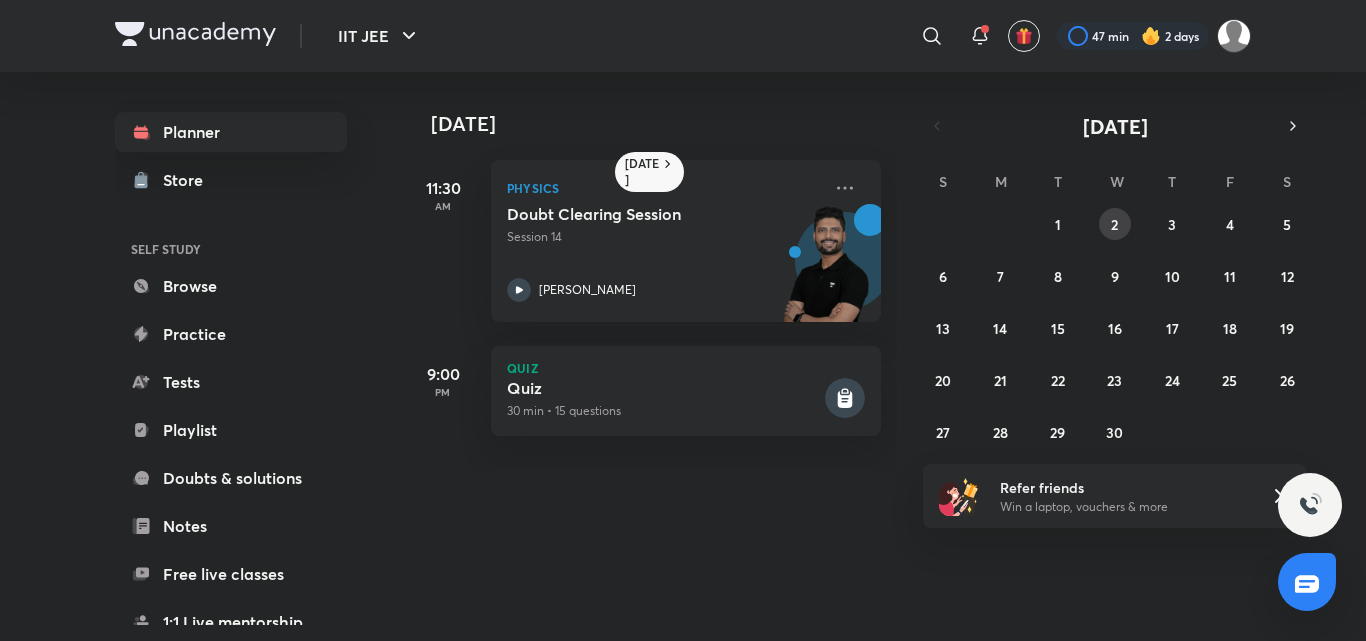 click on "2" at bounding box center [1114, 224] 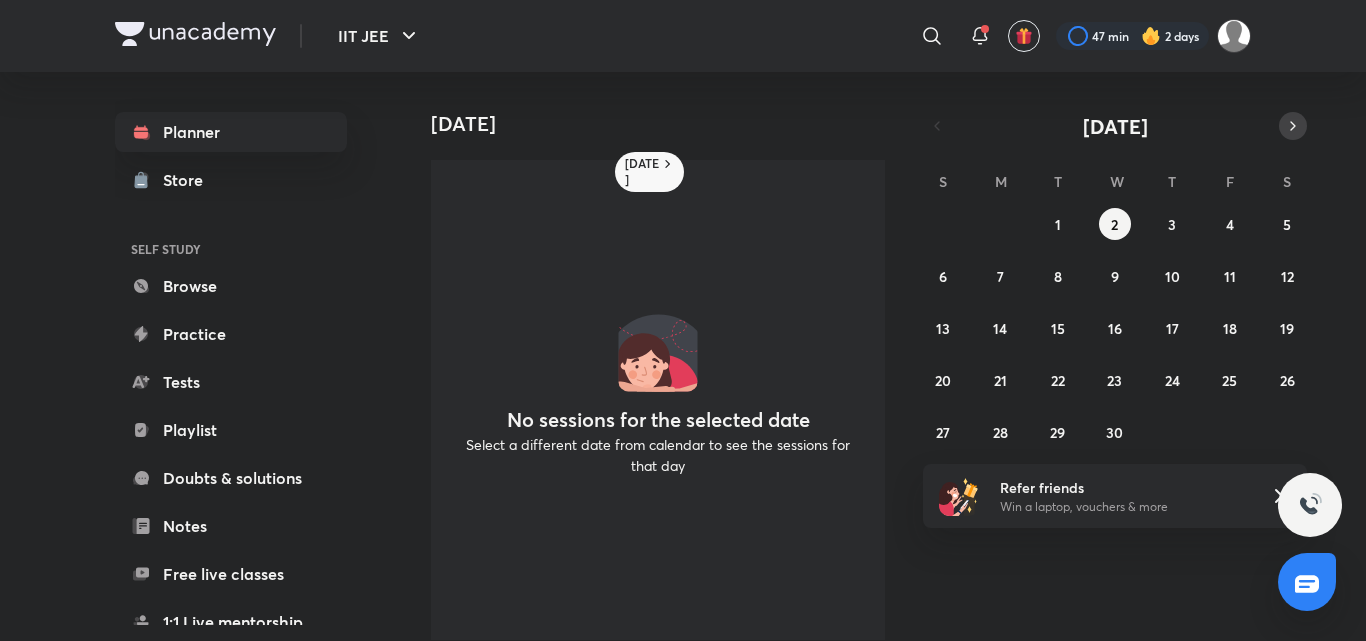 click 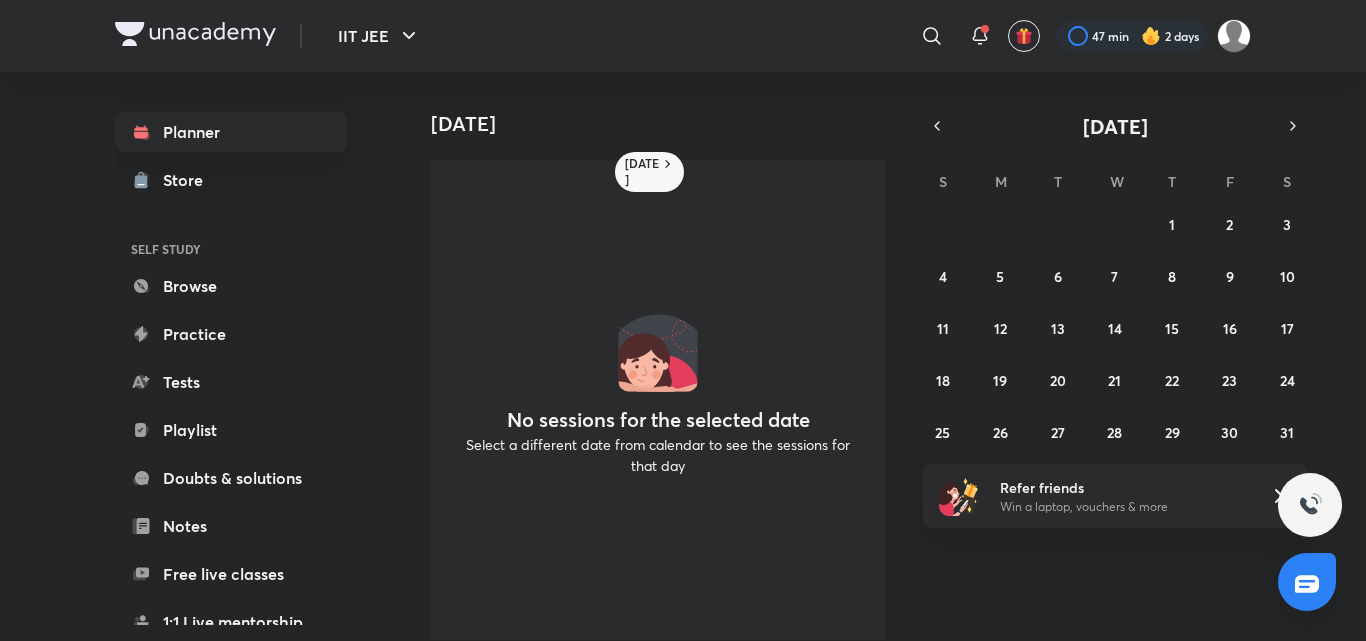 click on "27 28 29 30 1 2 3 4 5 6 7 8 9 10 11 12 13 14 15 16 17 18 19 20 21 22 23 24 25 26 27 28 29 30 31" at bounding box center [1115, 328] 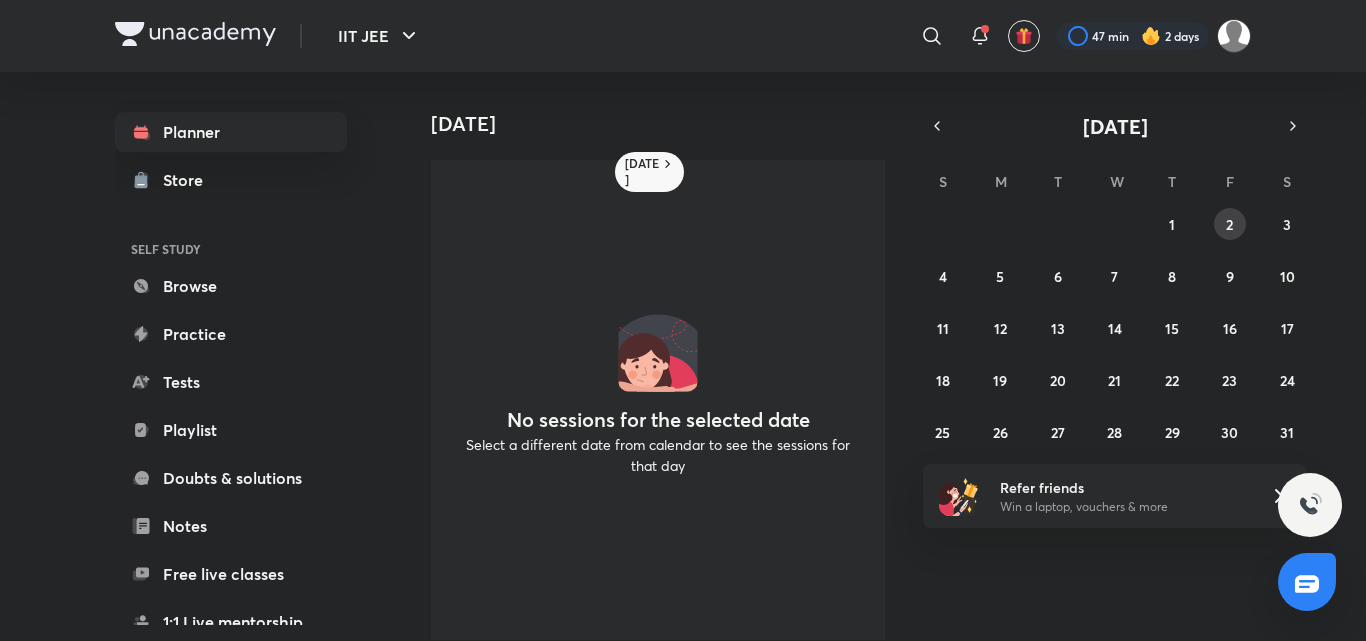 click on "2" at bounding box center (1229, 224) 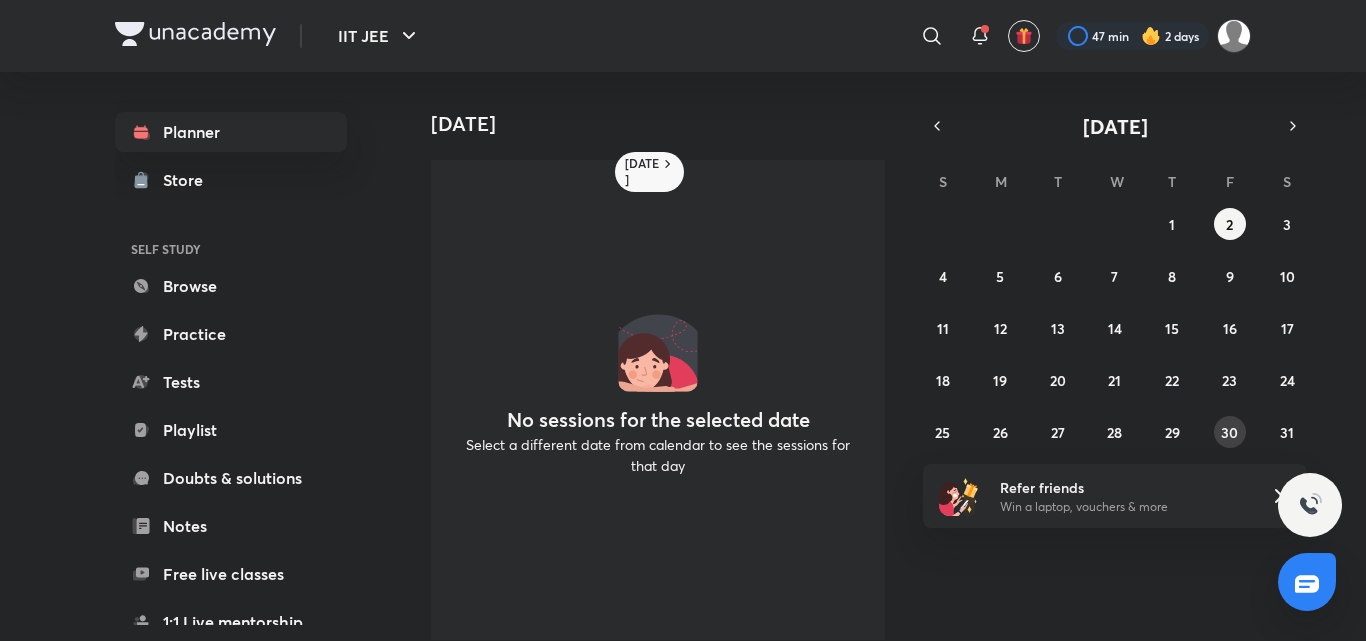 click on "30" at bounding box center [1230, 432] 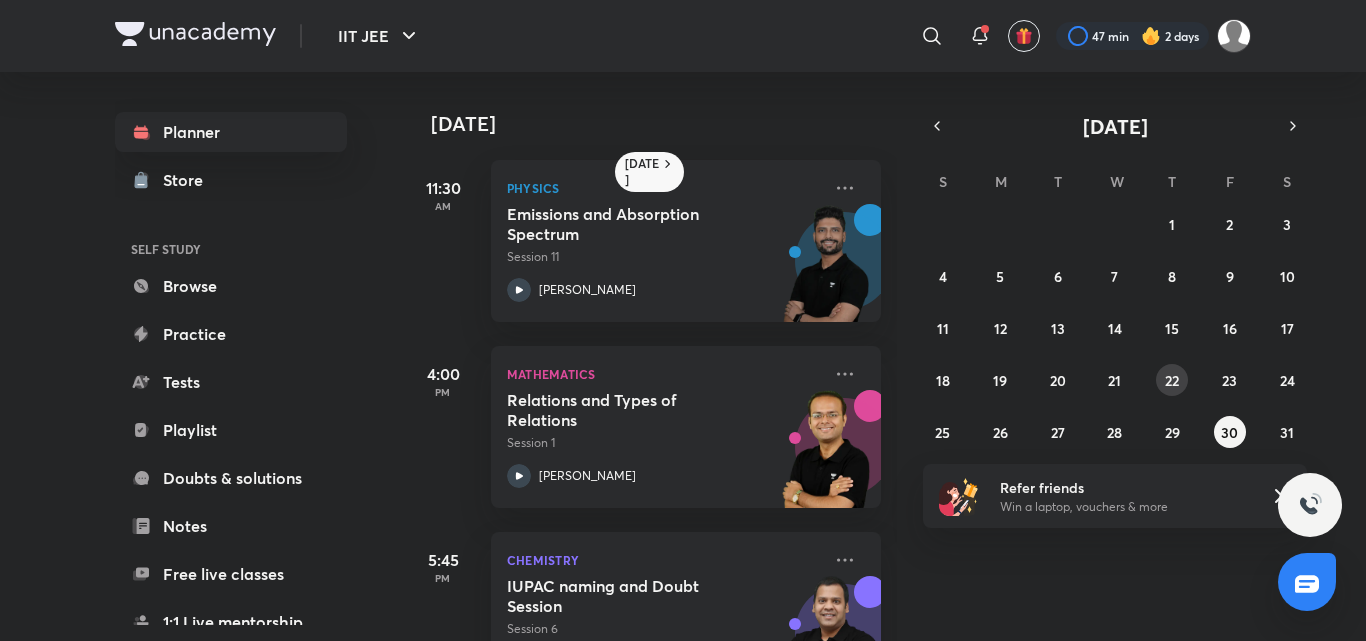 click on "22" at bounding box center (1172, 380) 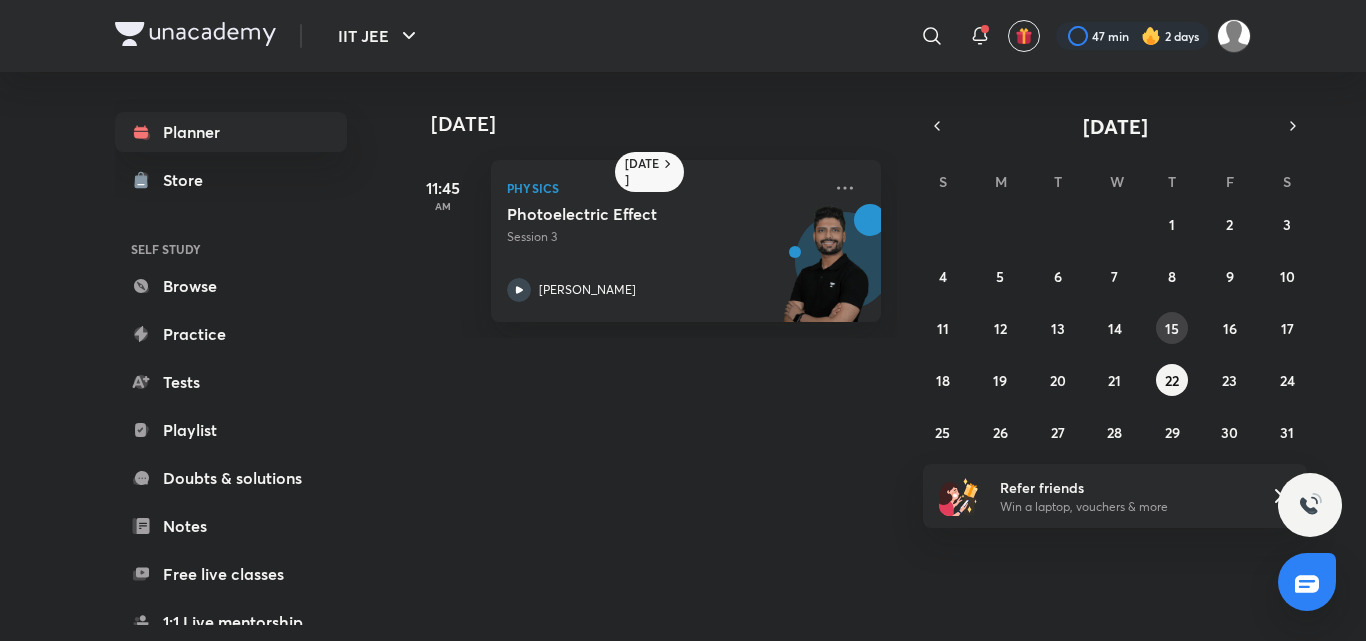 click on "15" at bounding box center (1172, 328) 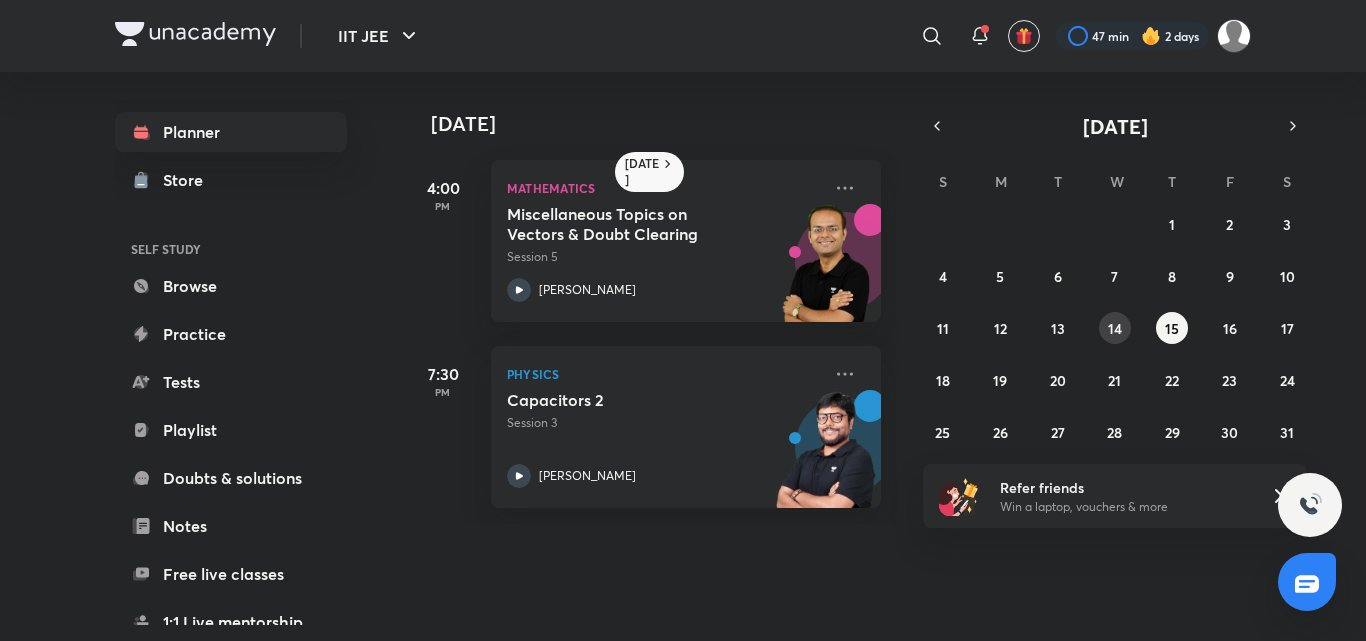 click on "14" at bounding box center [1115, 328] 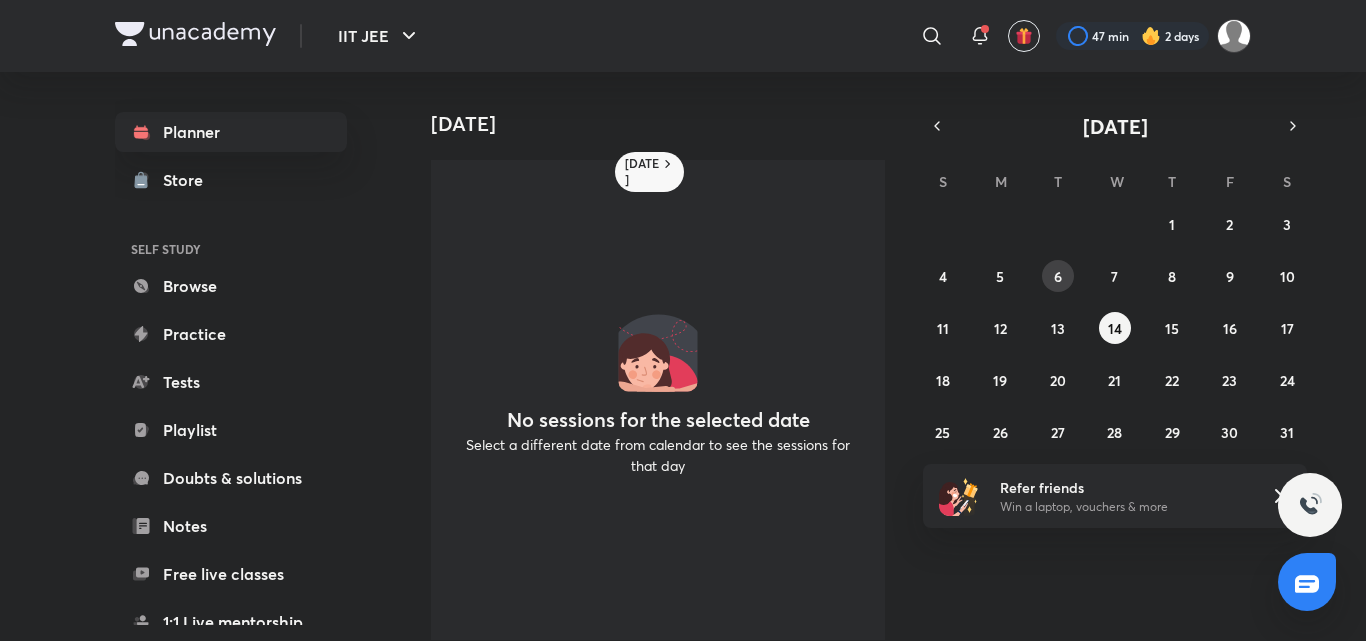 click on "6" at bounding box center (1058, 276) 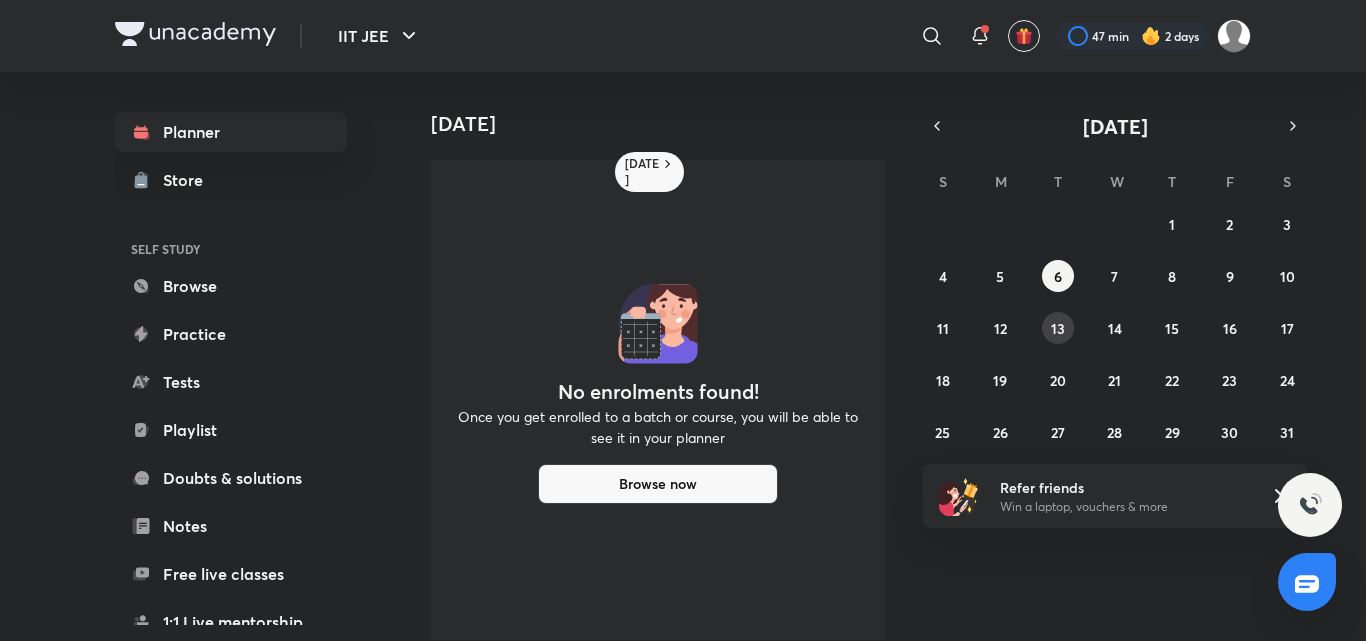 click on "13" at bounding box center [1058, 328] 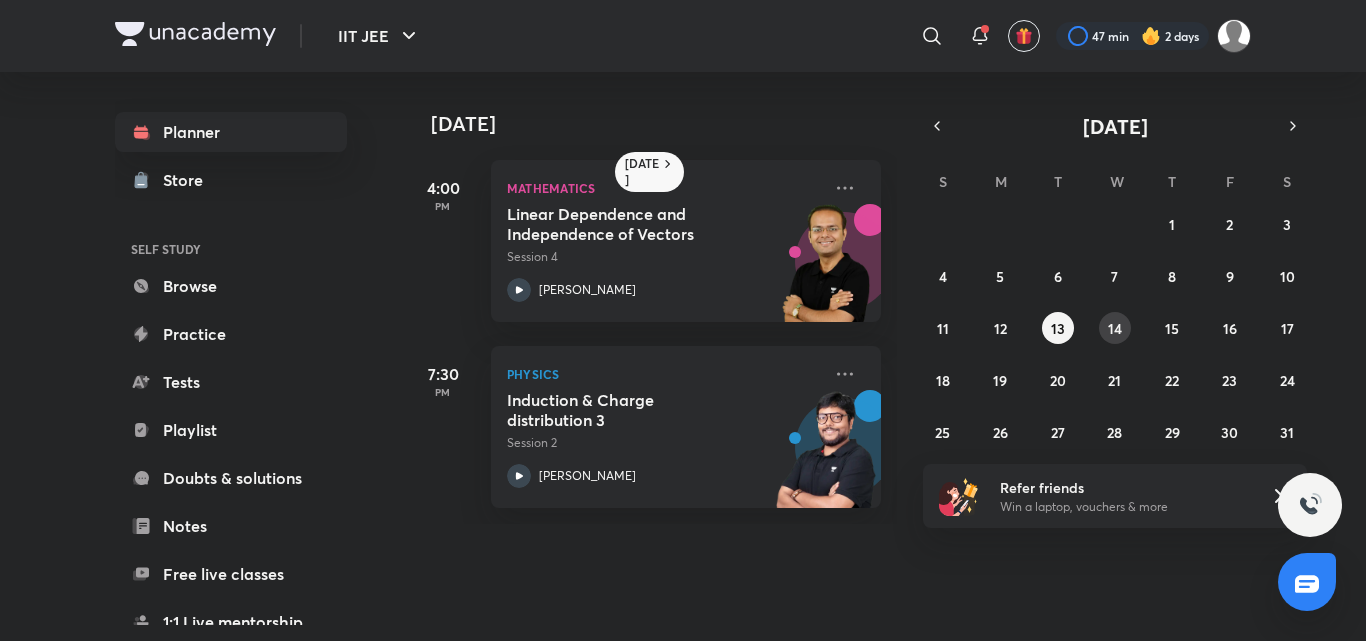 click on "14" at bounding box center [1115, 328] 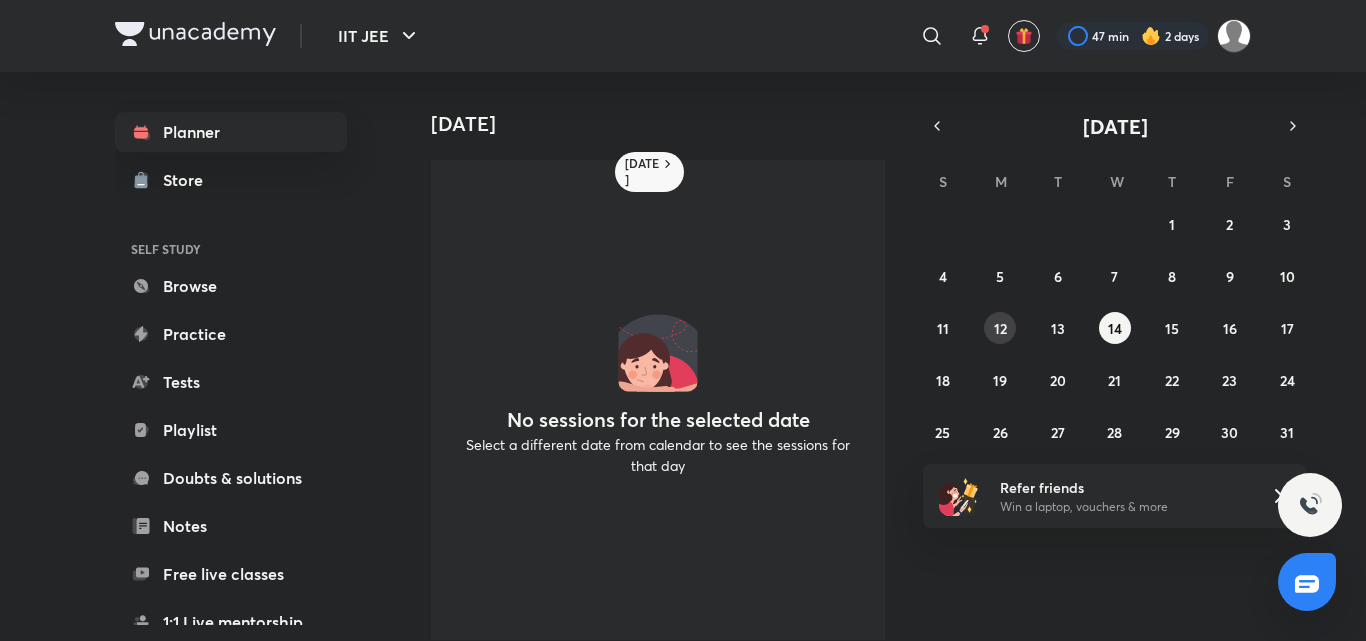 click on "12" at bounding box center [1000, 328] 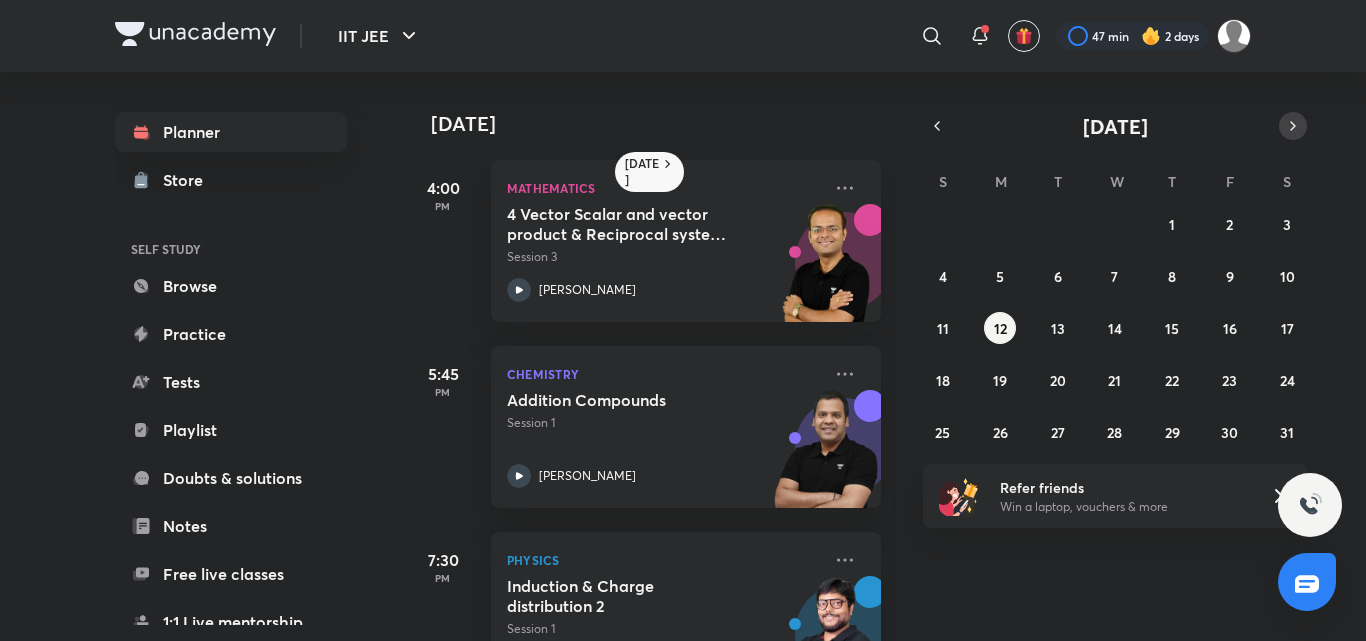 click 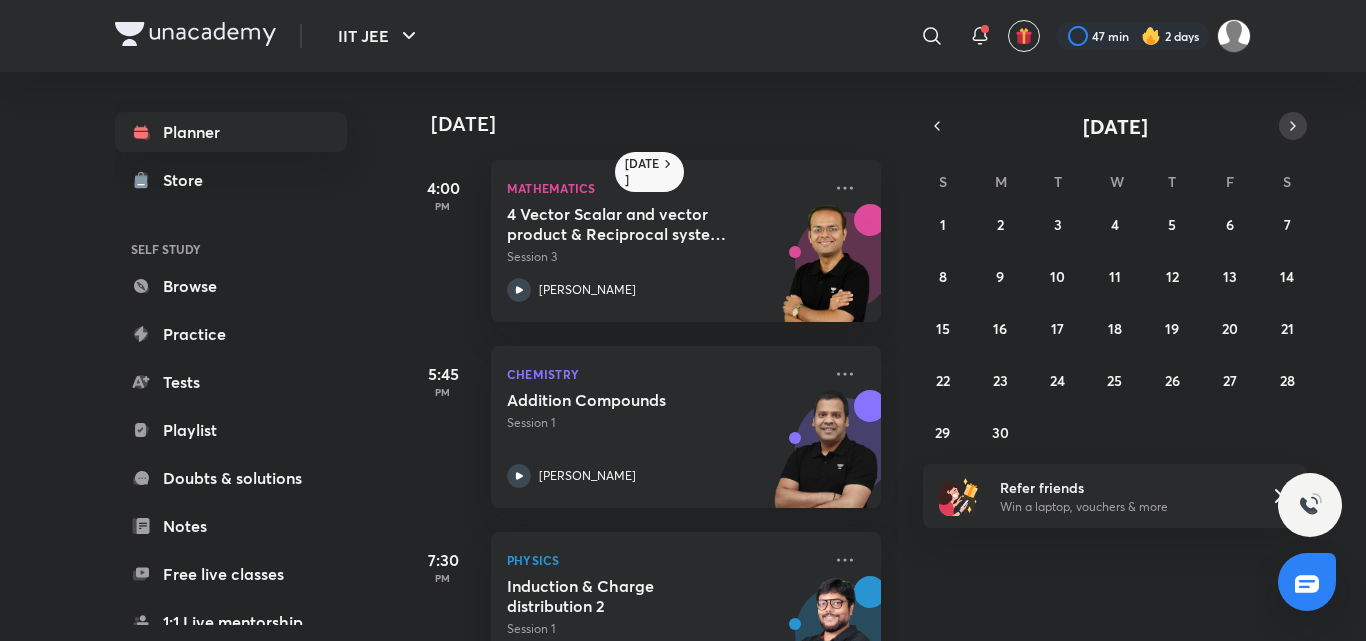click 